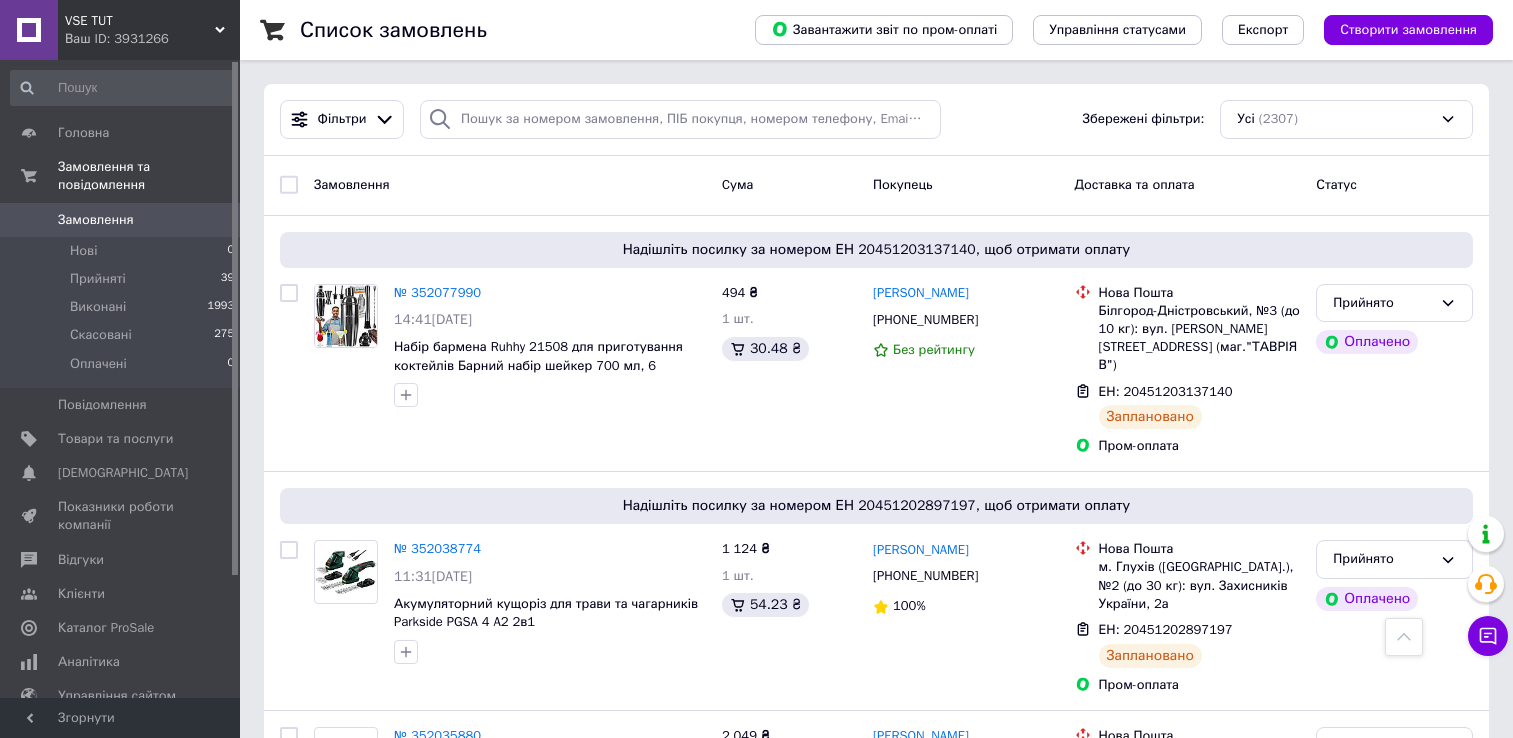 scroll, scrollTop: 3288, scrollLeft: 0, axis: vertical 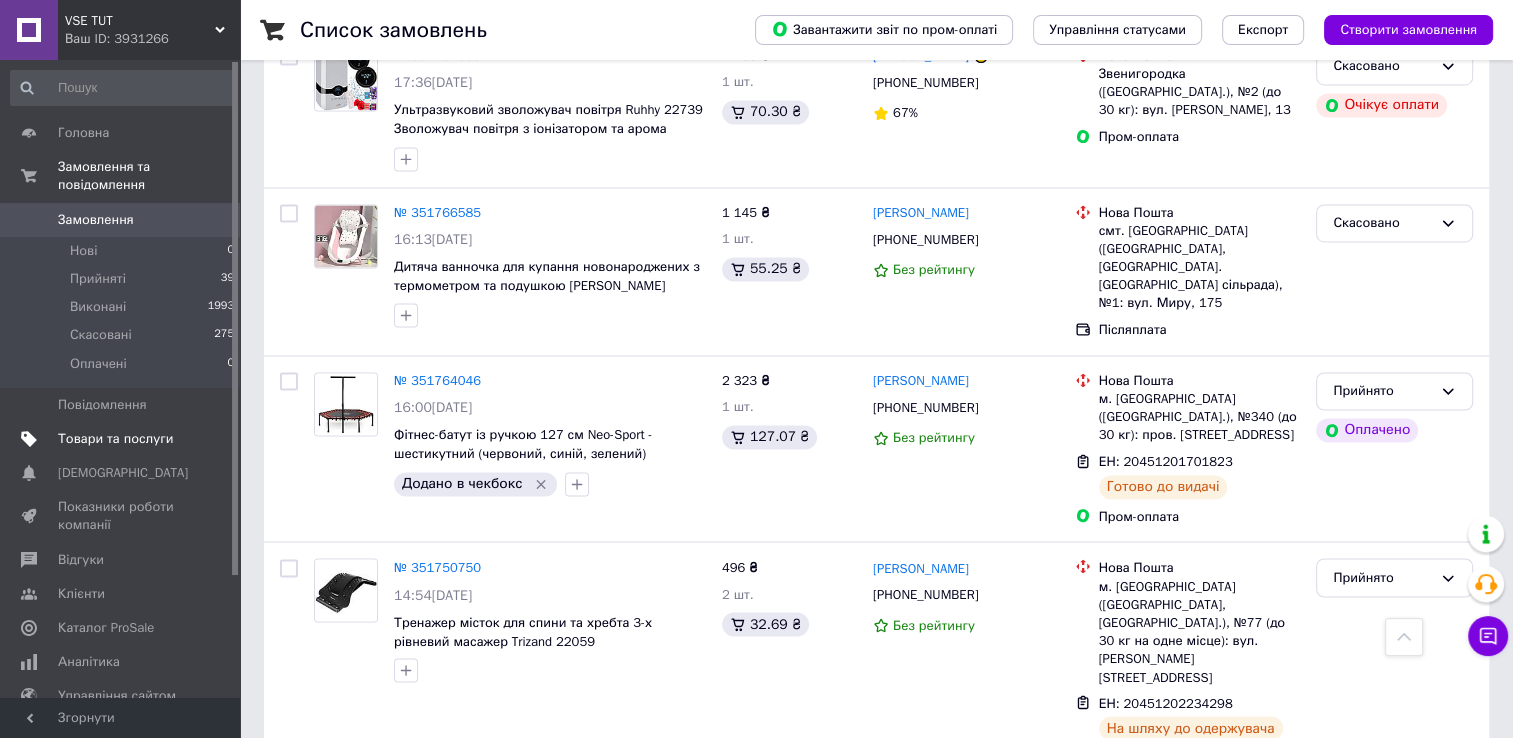 click on "Товари та послуги" at bounding box center (115, 439) 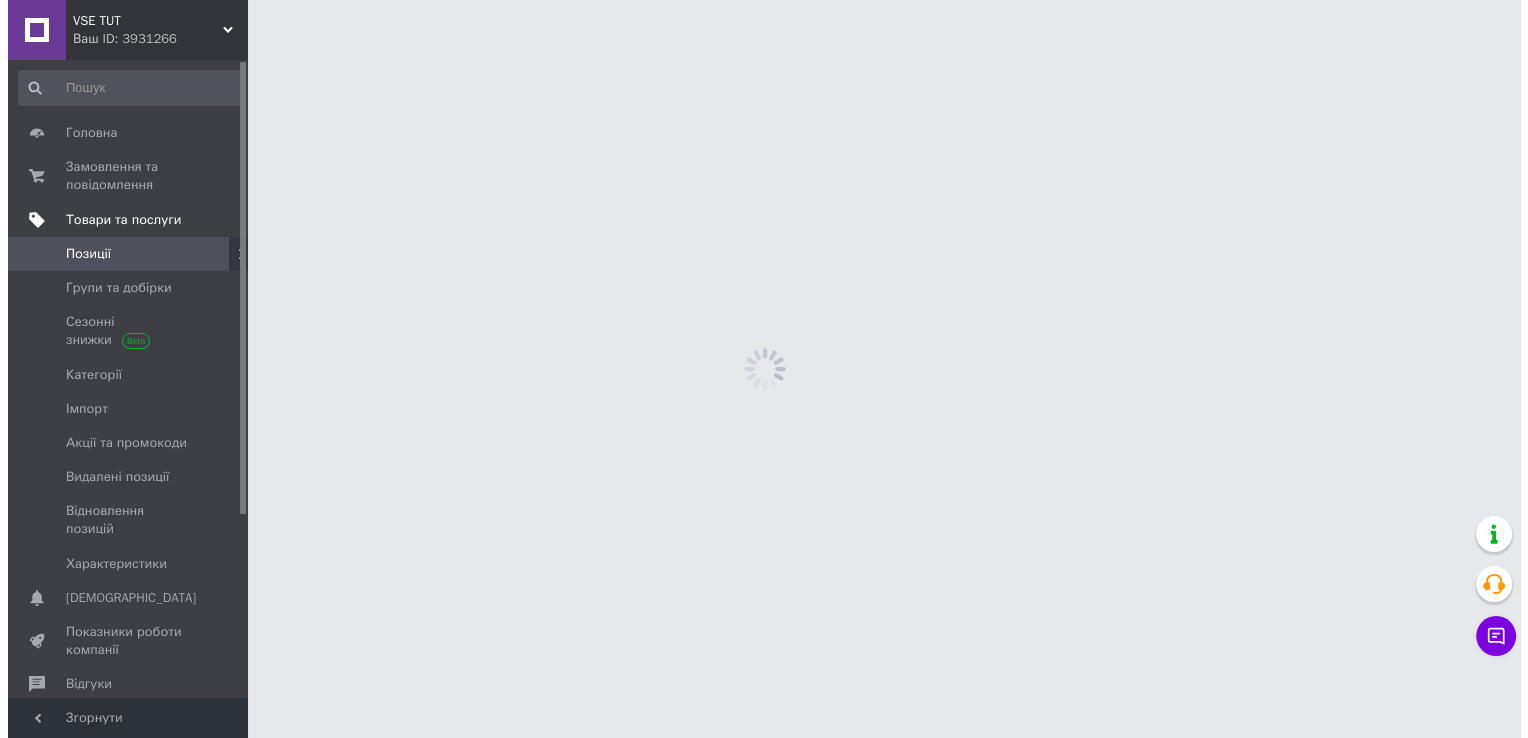 scroll, scrollTop: 0, scrollLeft: 0, axis: both 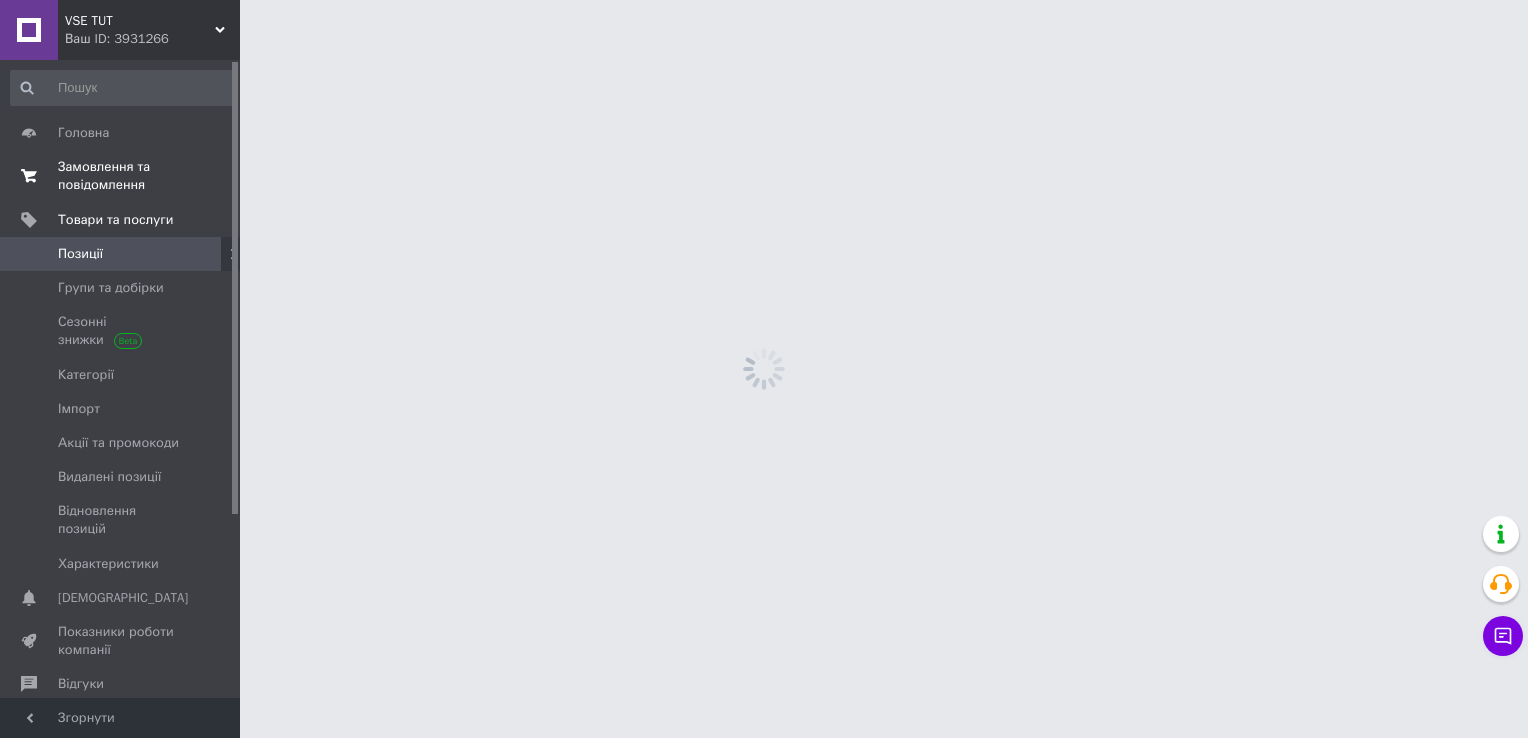 click on "Замовлення та повідомлення" at bounding box center [121, 176] 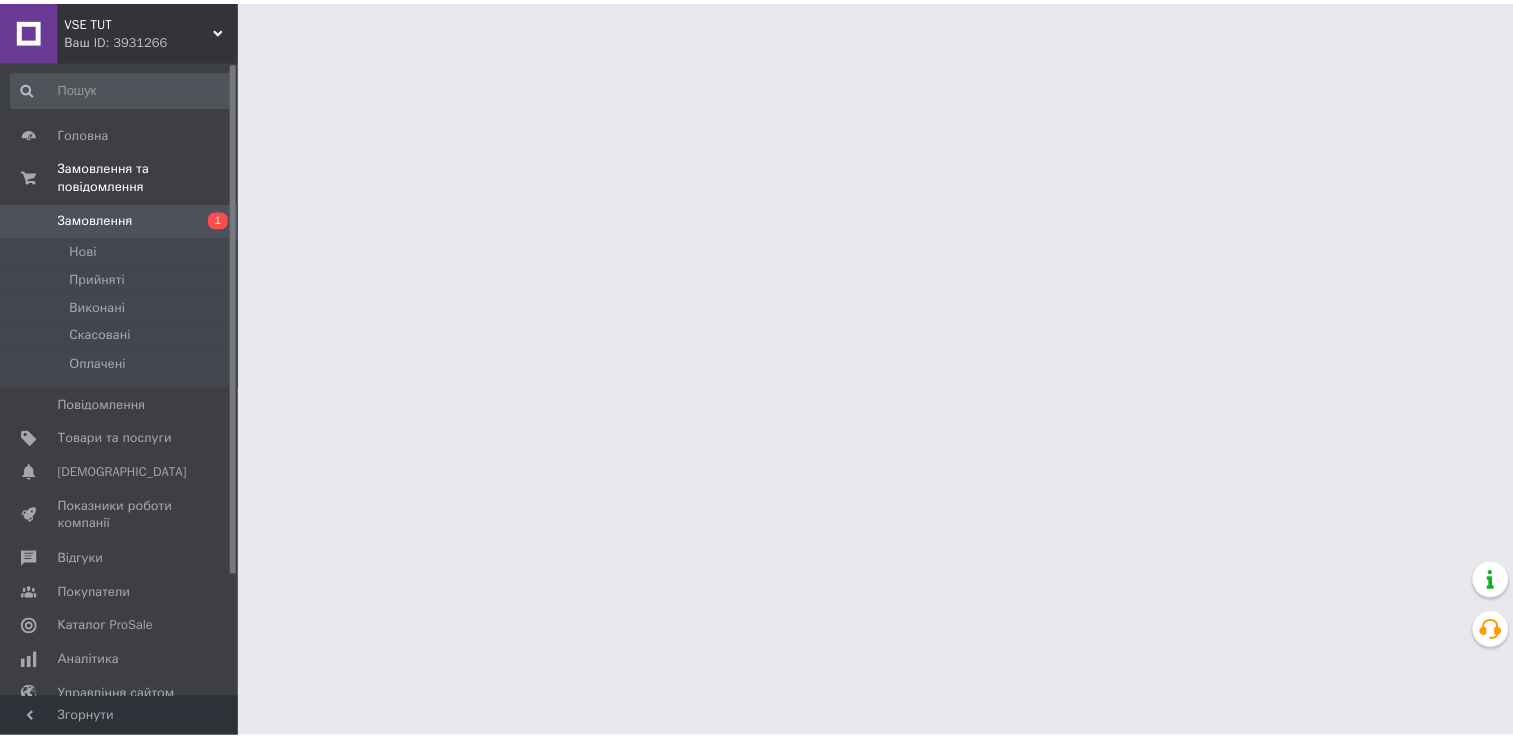 scroll, scrollTop: 0, scrollLeft: 0, axis: both 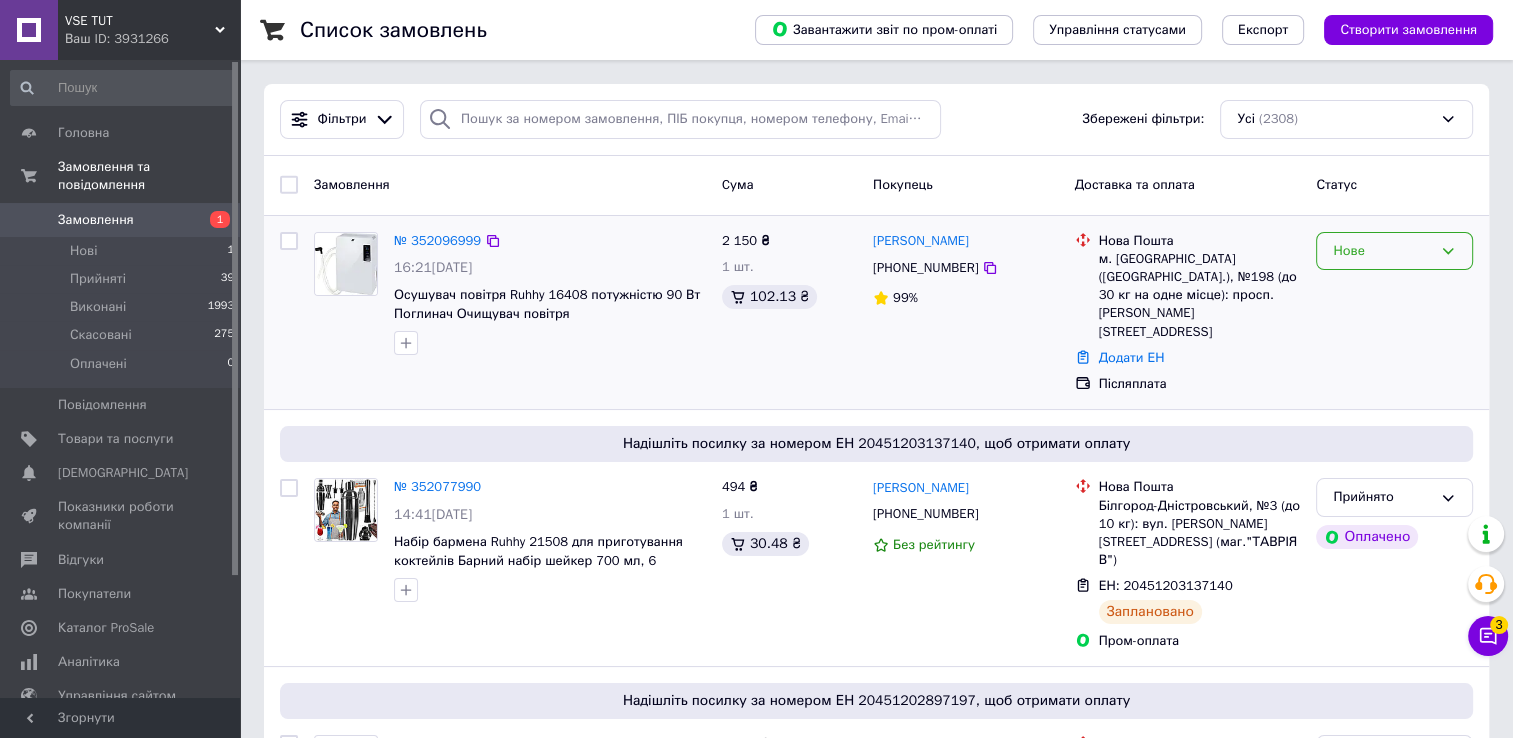 click on "Нове" at bounding box center (1394, 251) 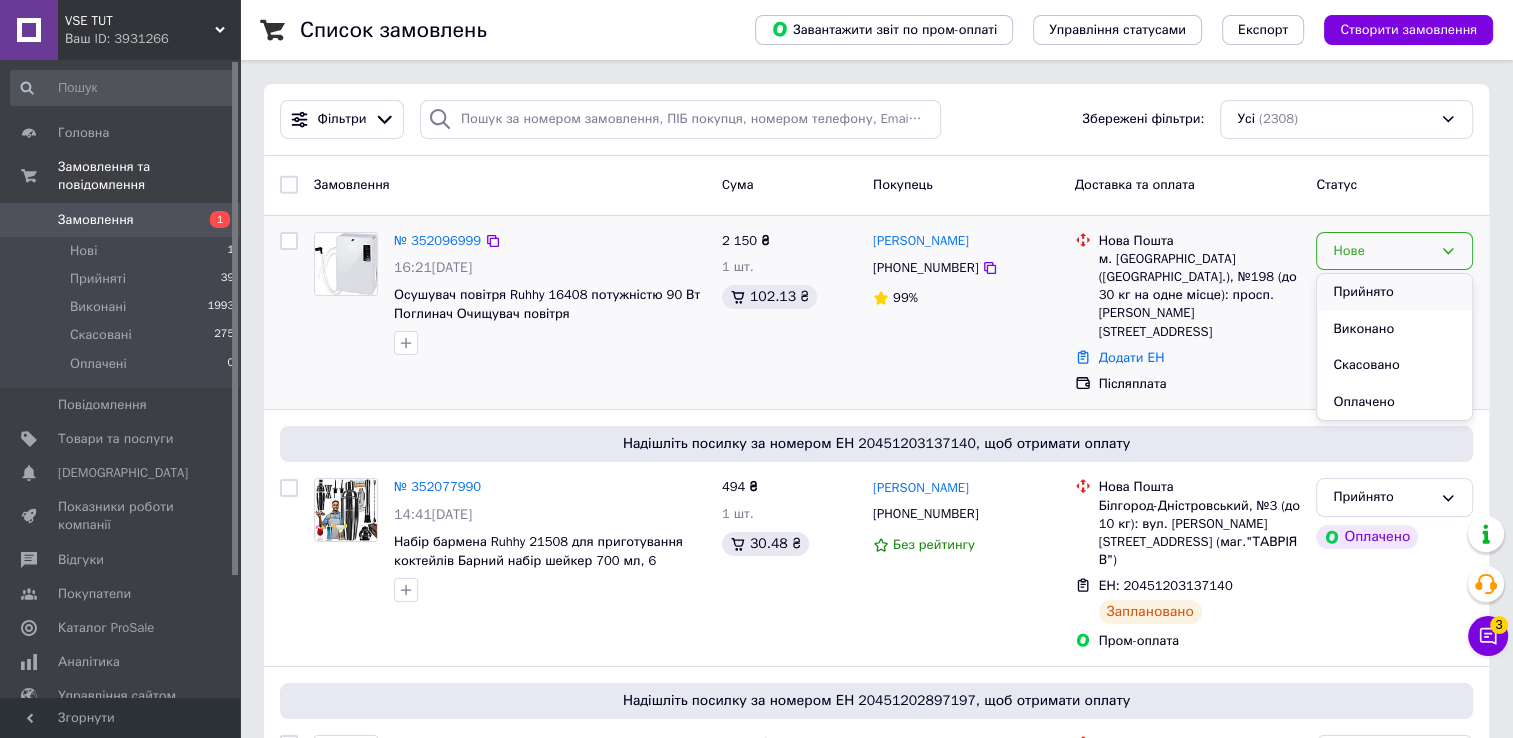 click on "Прийнято" at bounding box center [1394, 292] 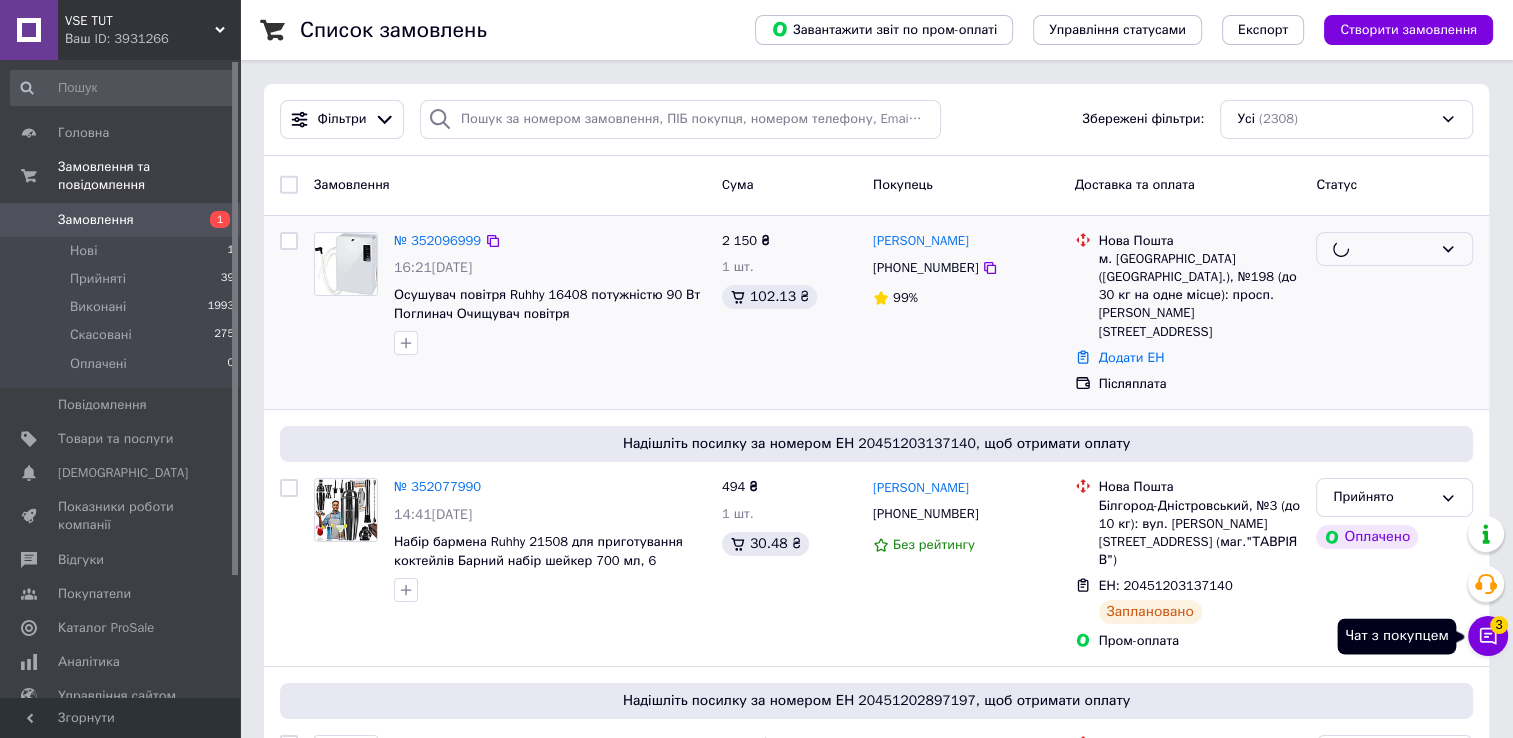 click on "3" at bounding box center [1499, 625] 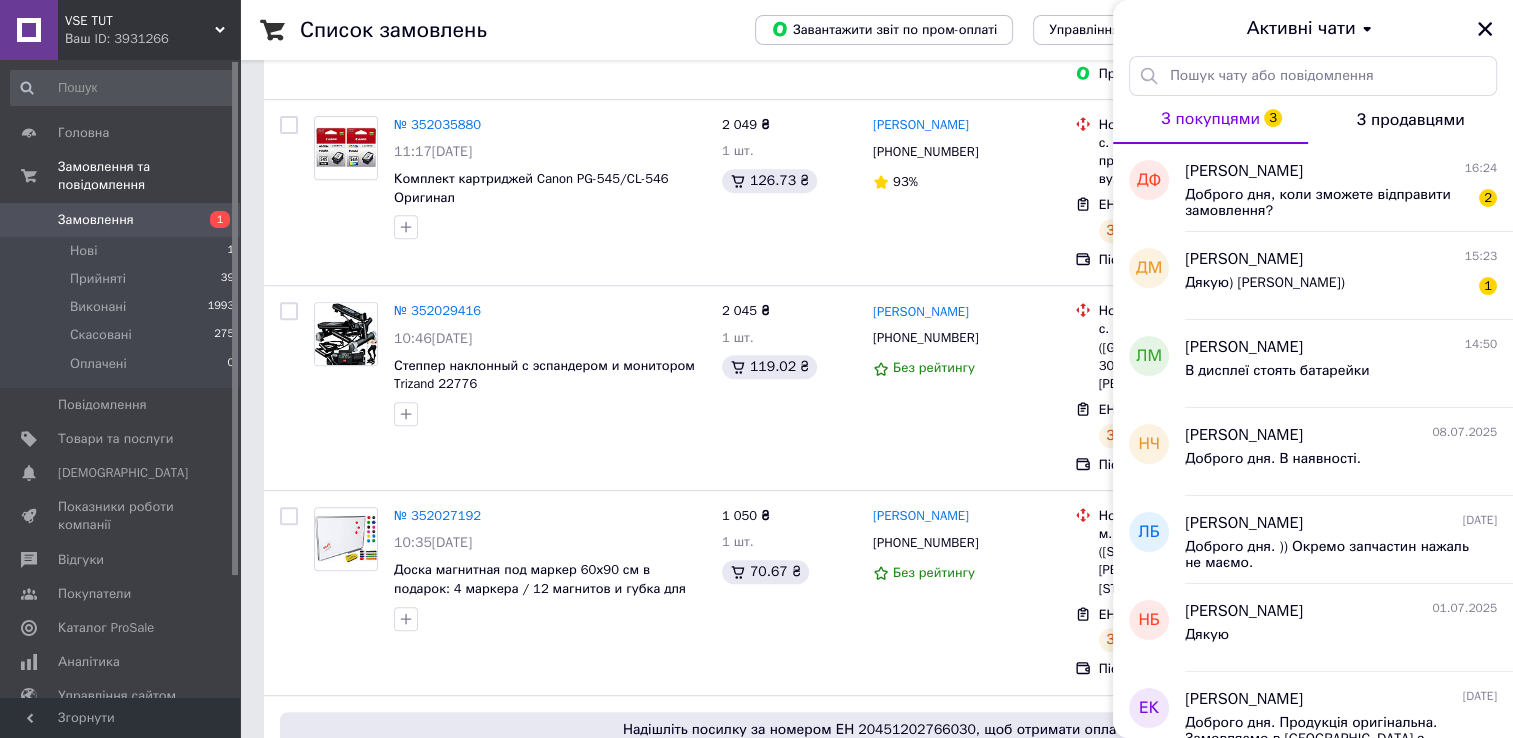scroll, scrollTop: 700, scrollLeft: 0, axis: vertical 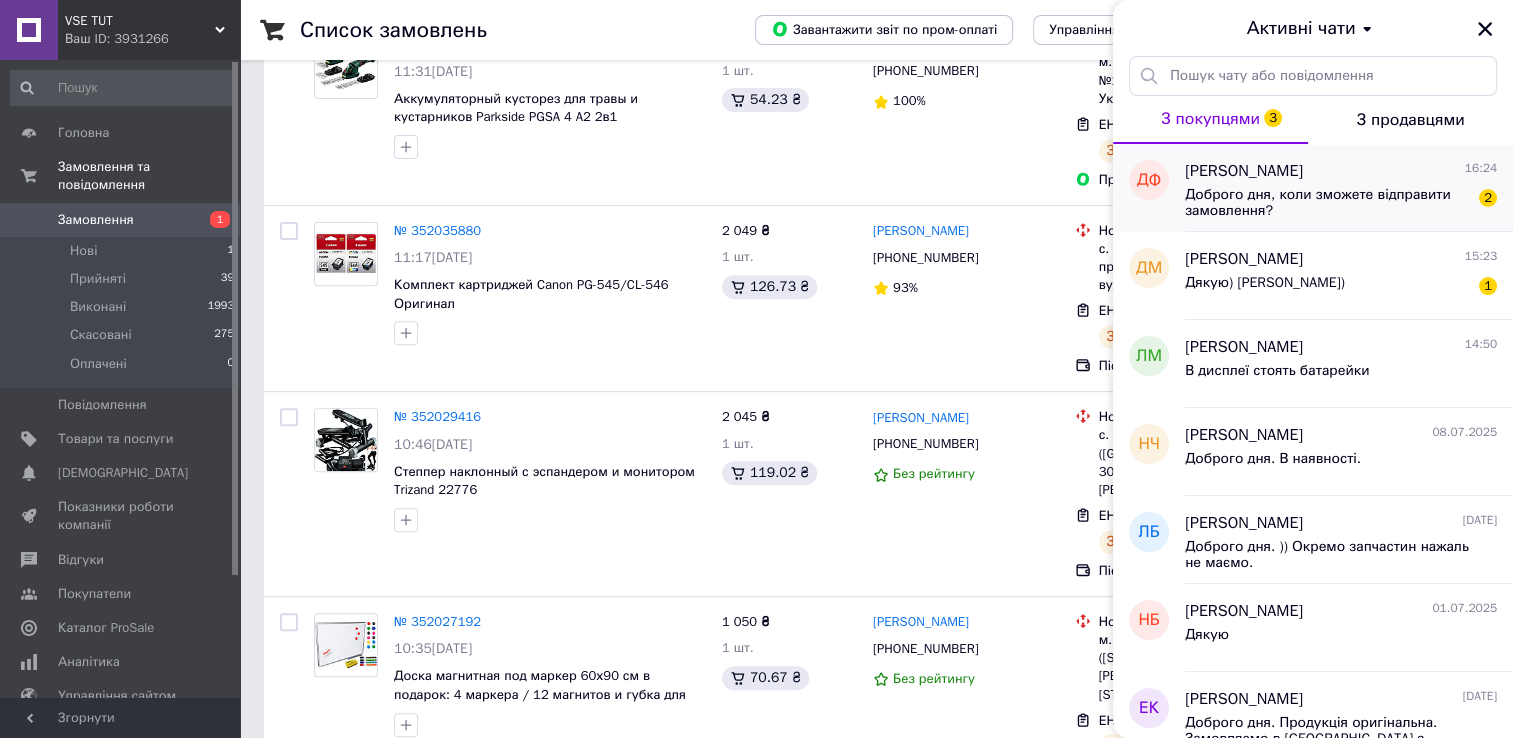 click on "Доброго дня, коли зможете відправити замовлення?" at bounding box center (1327, 203) 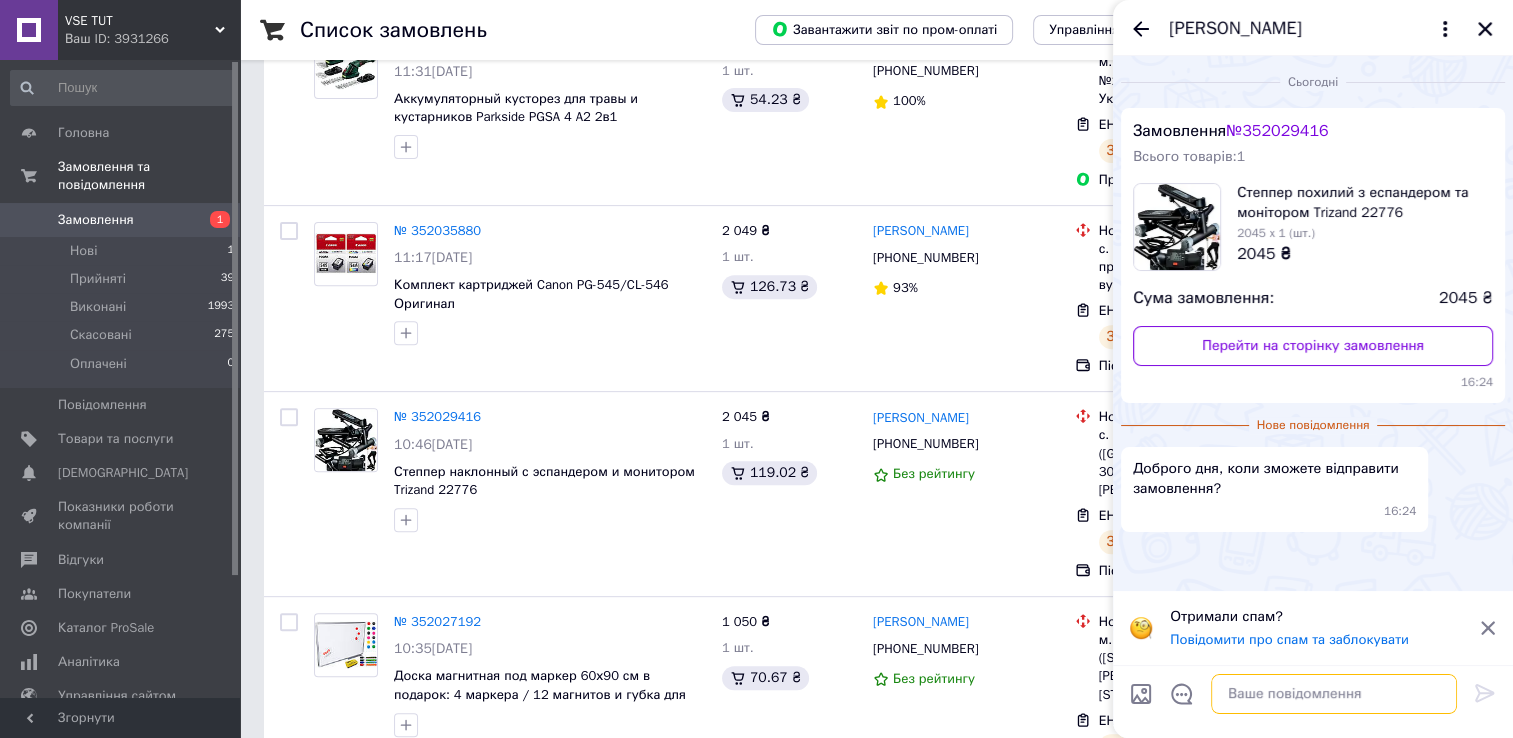 click at bounding box center (1334, 694) 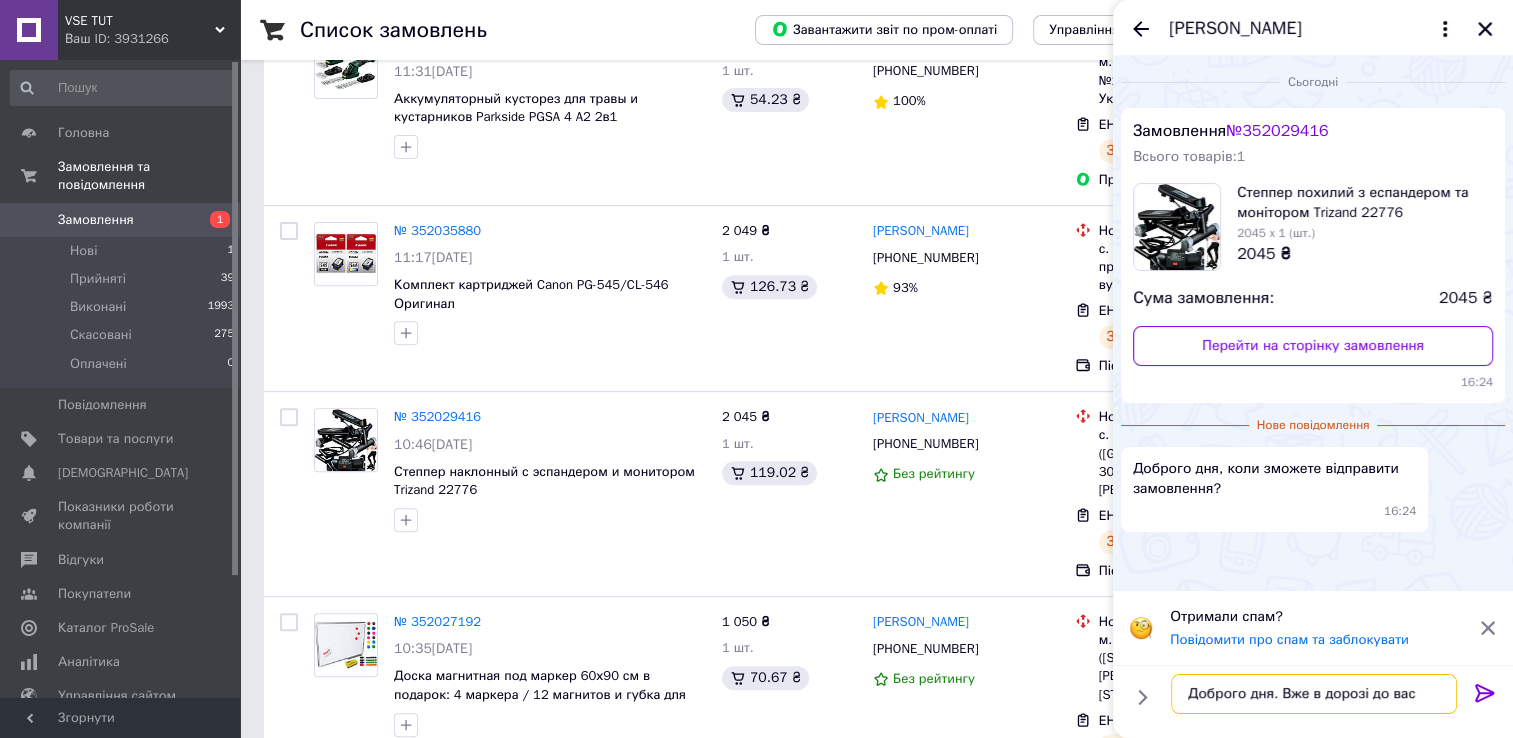 type on "Доброго дня. Вже в дорозі до вас." 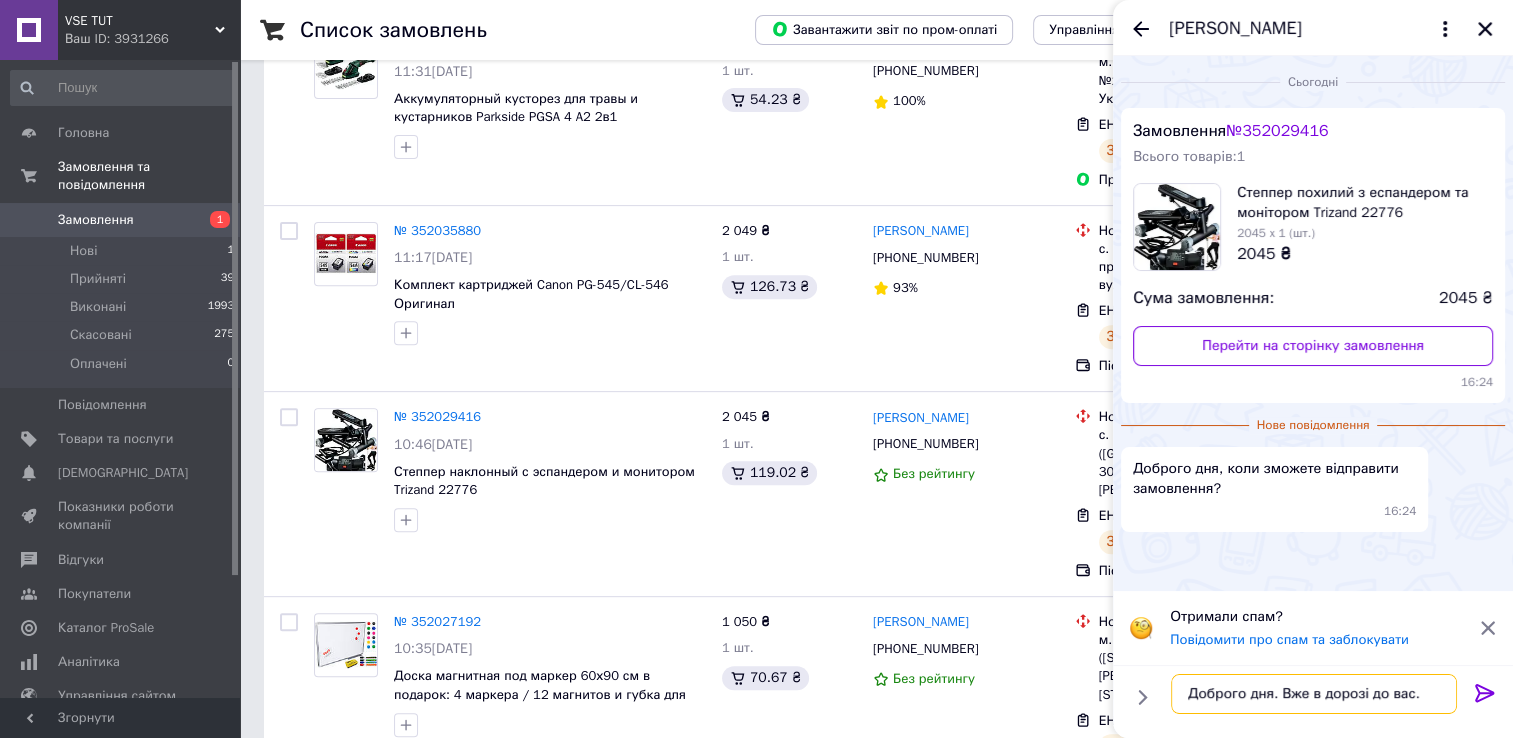 type 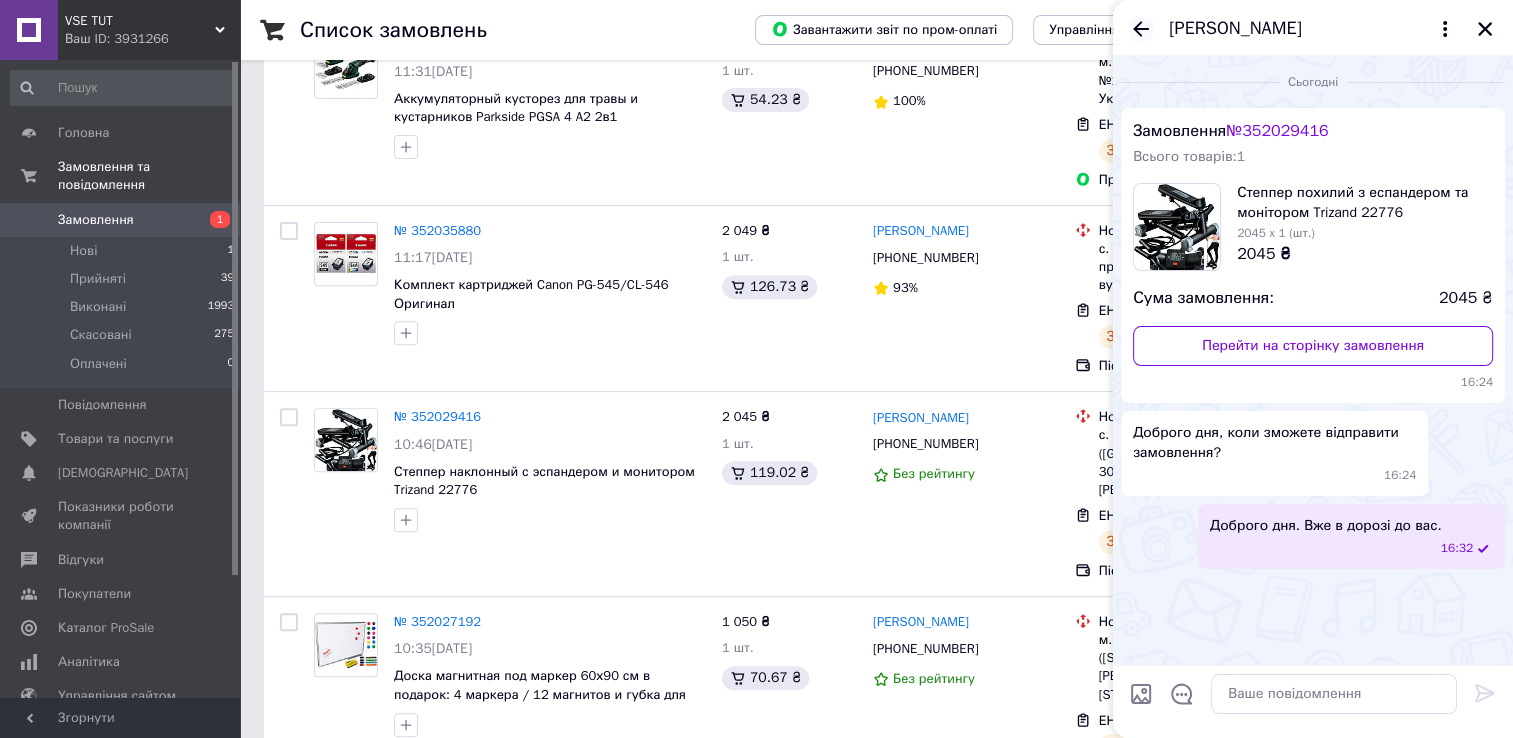 click 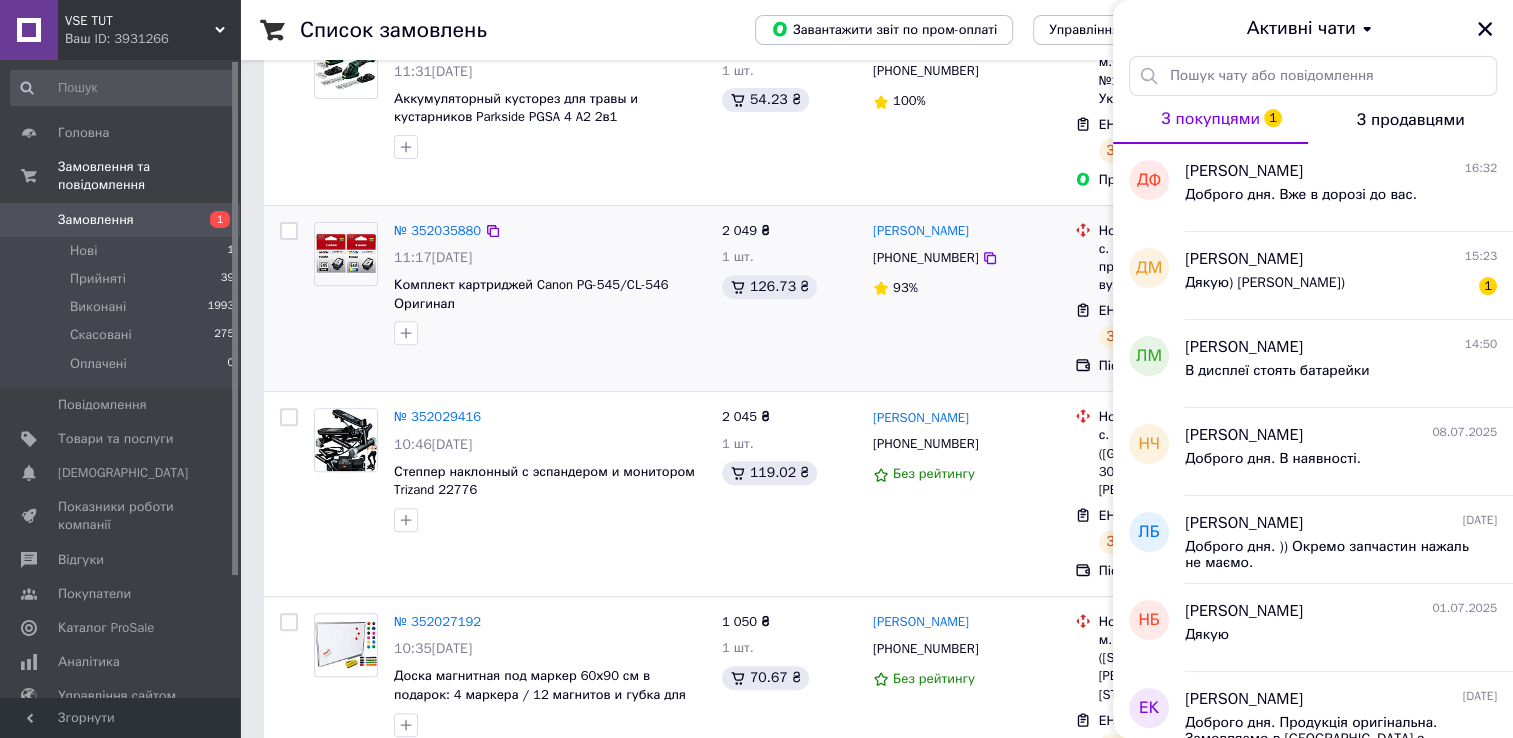 click on "Ірина Кузьмич +380977053755 93%" at bounding box center (966, 299) 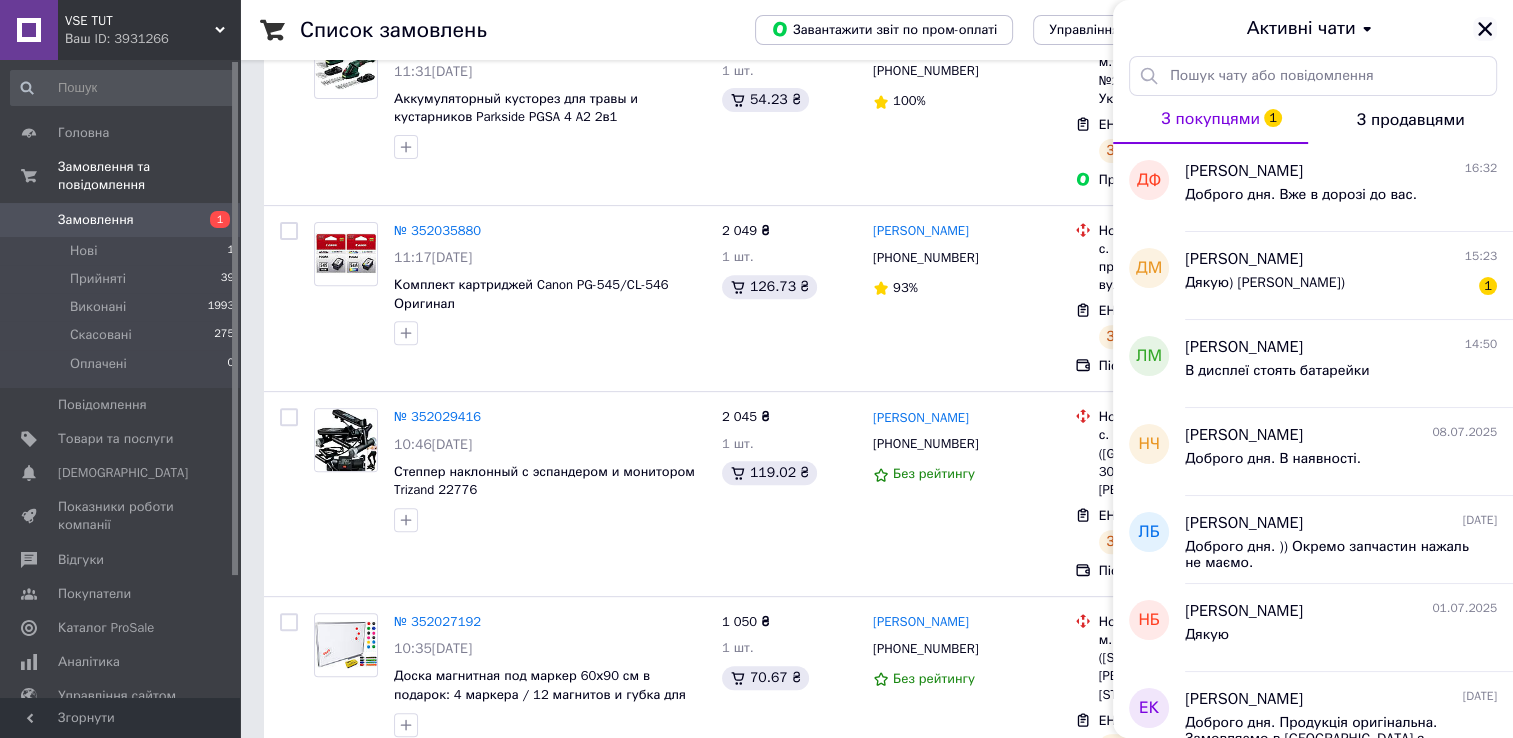 click 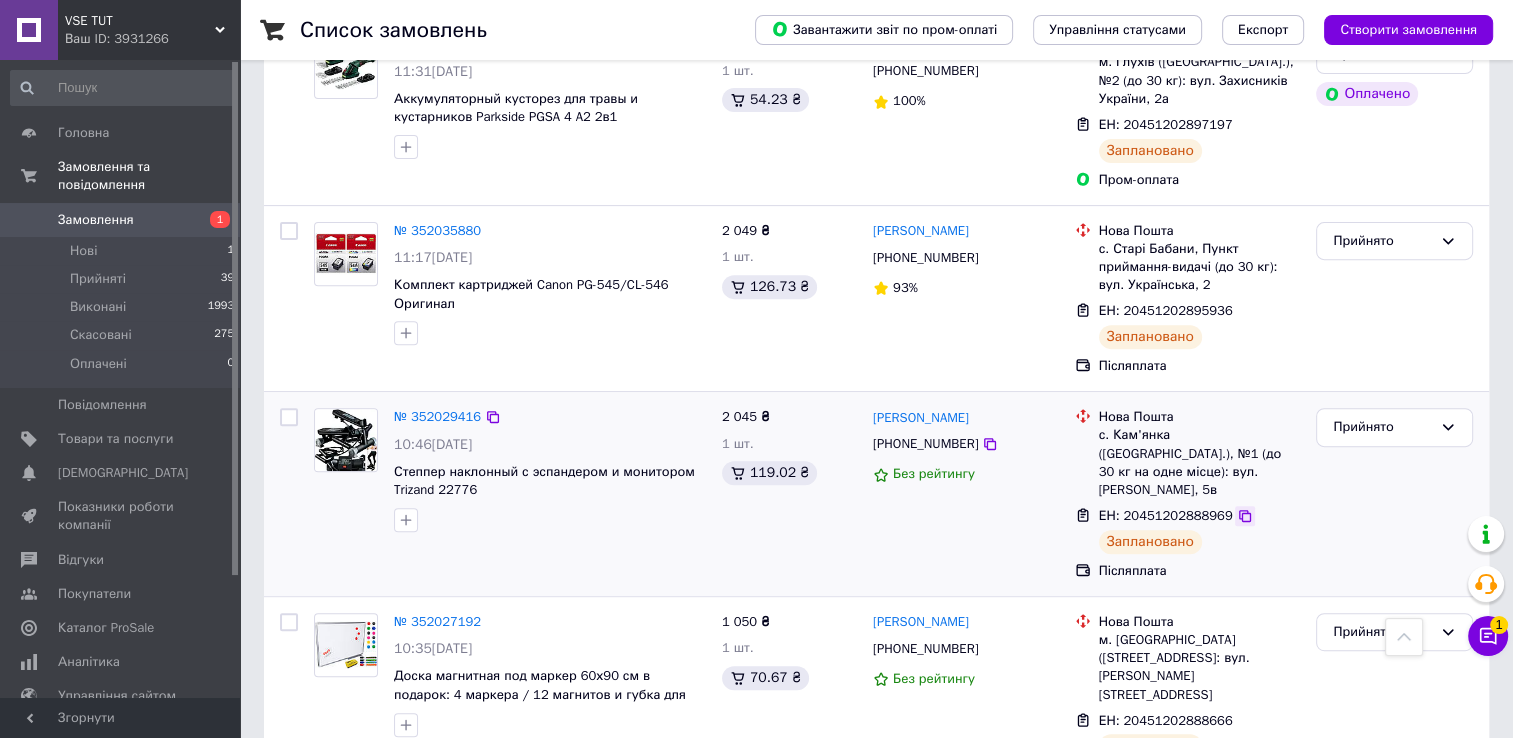 click 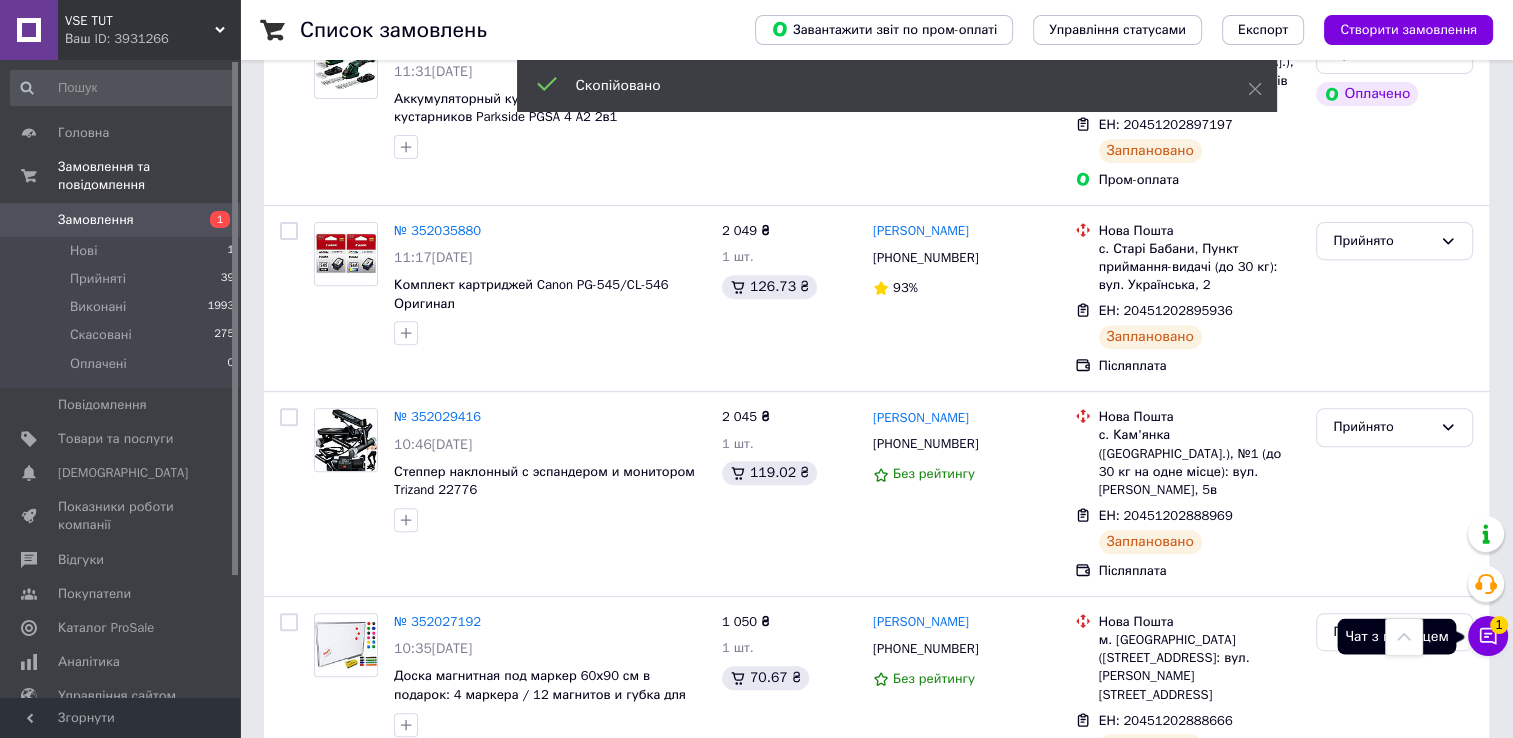 click 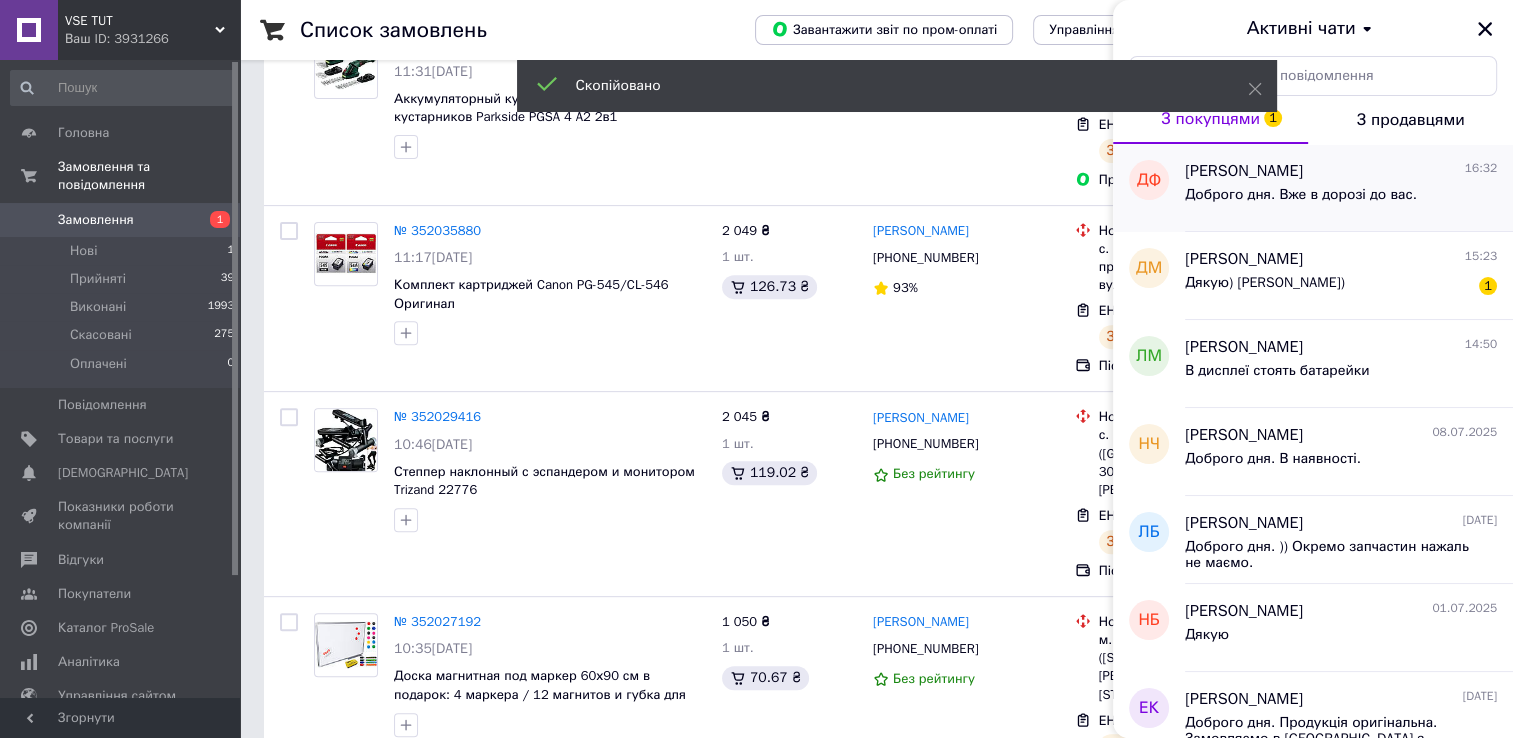 click on "Доброго дня. Вже в дорозі до вас." at bounding box center (1301, 195) 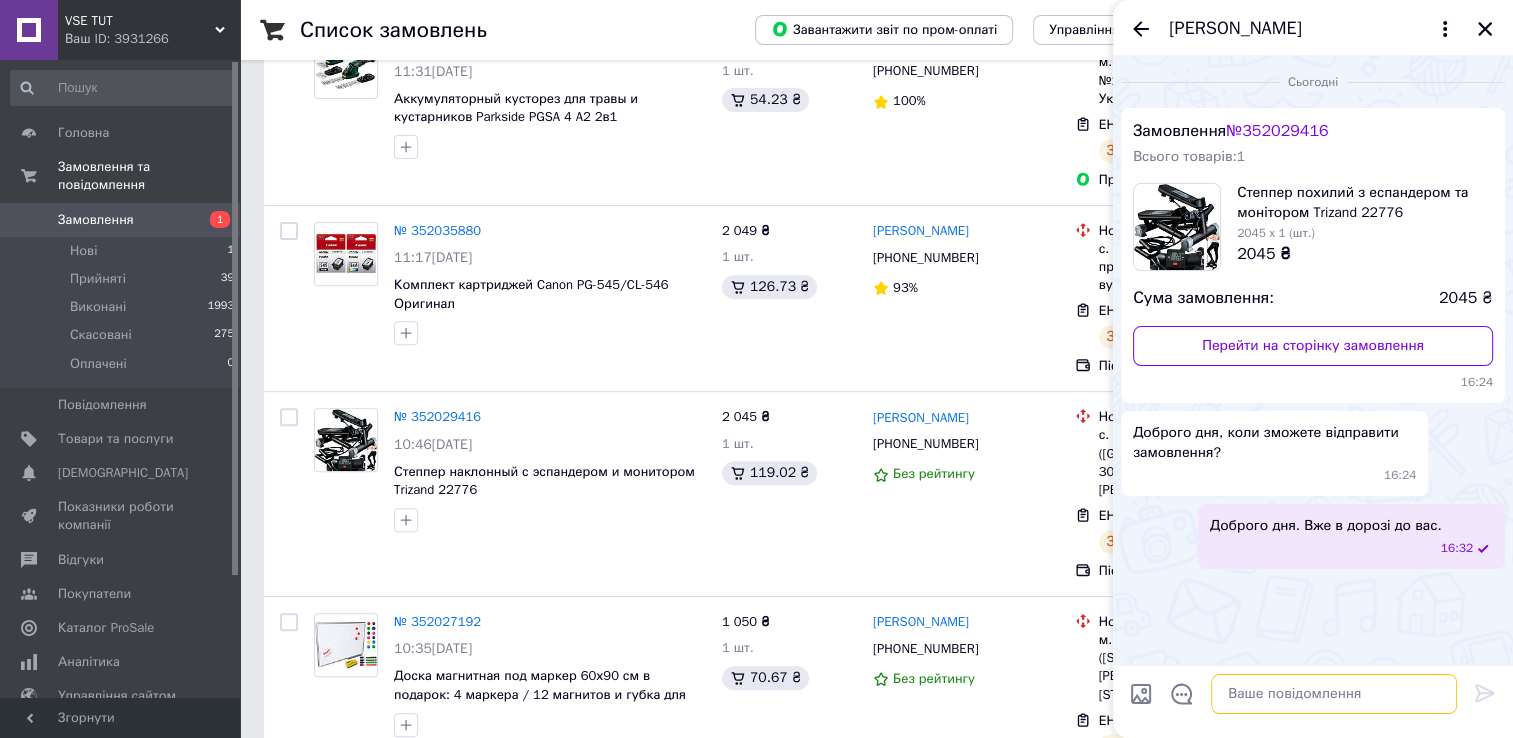 click at bounding box center [1334, 694] 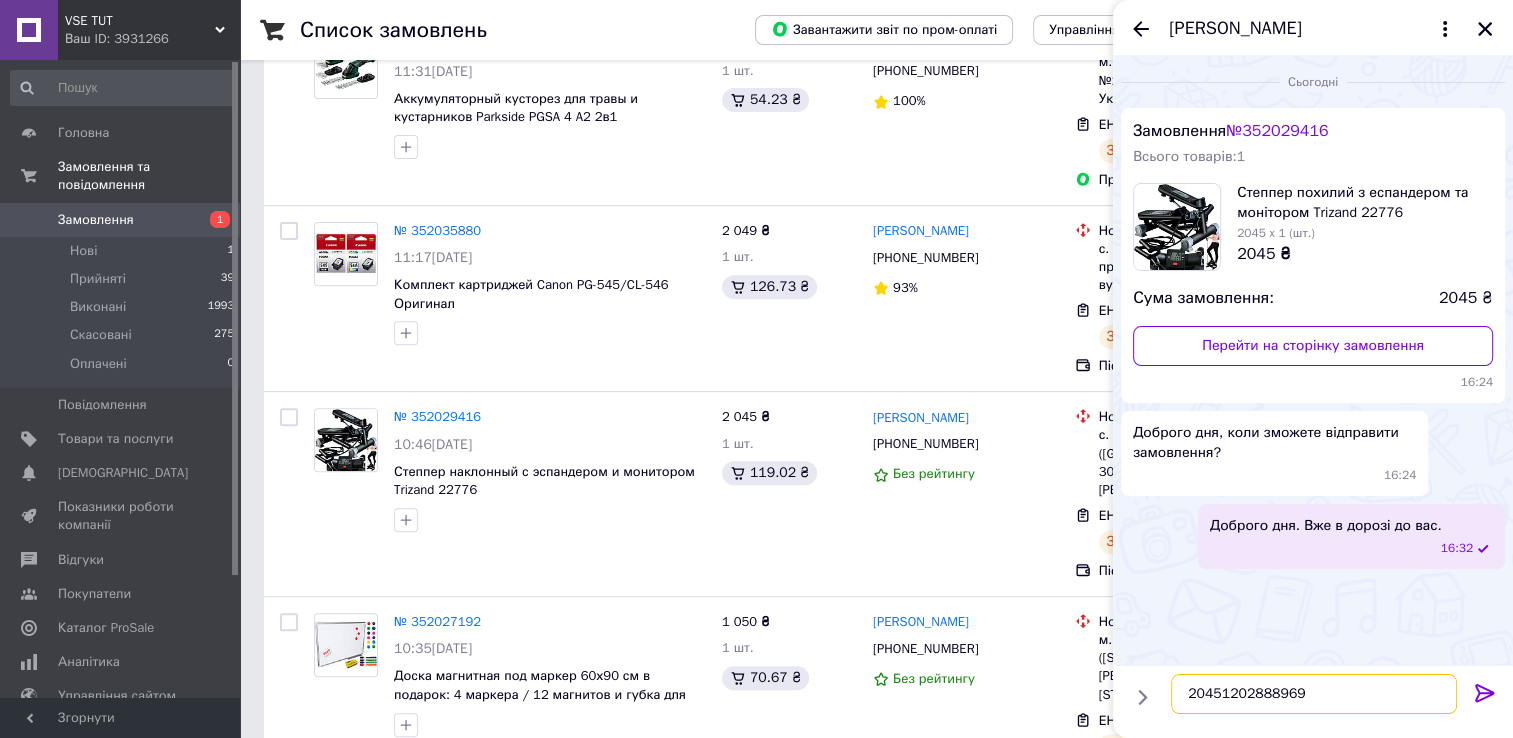 click on "20451202888969" at bounding box center [1314, 694] 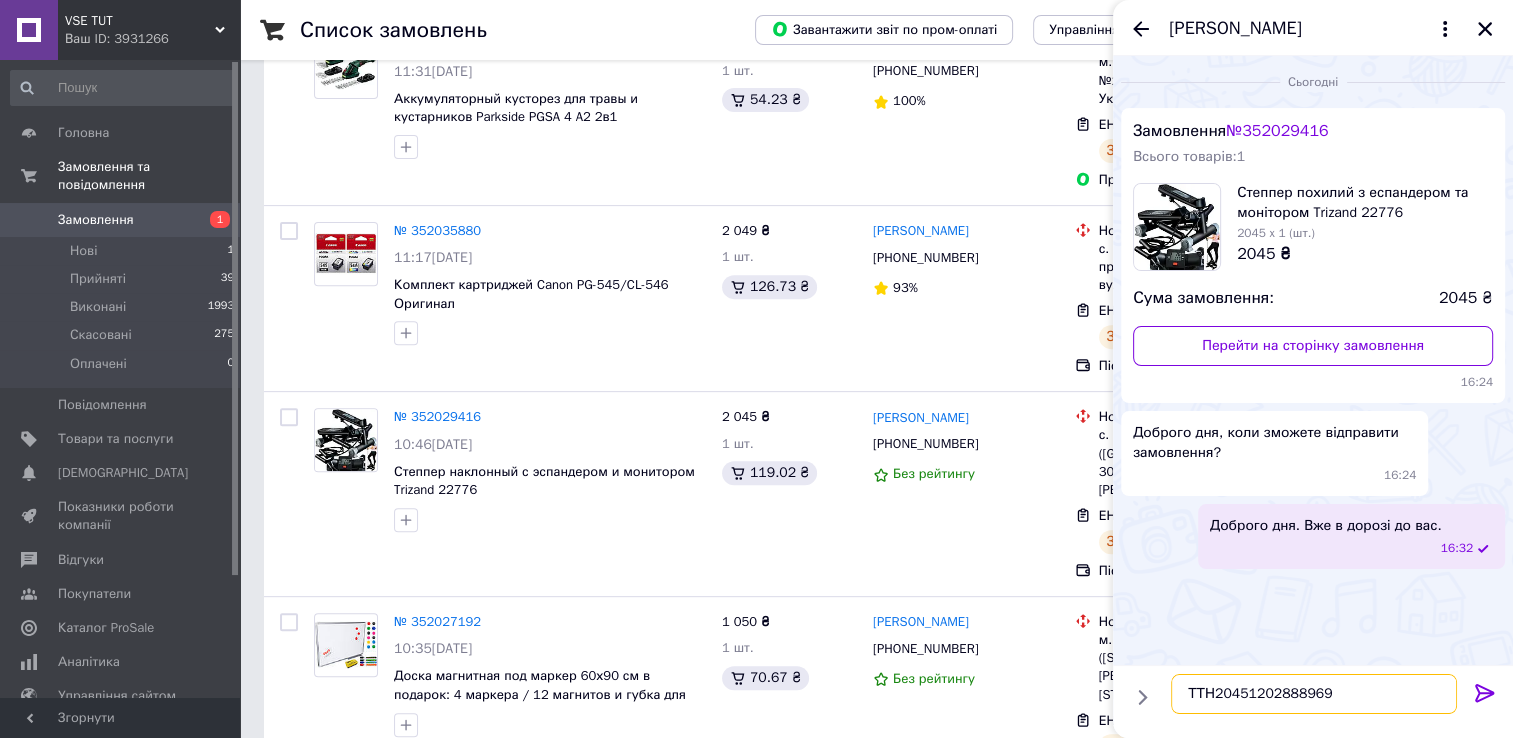 type on "ТТН 20451202888969" 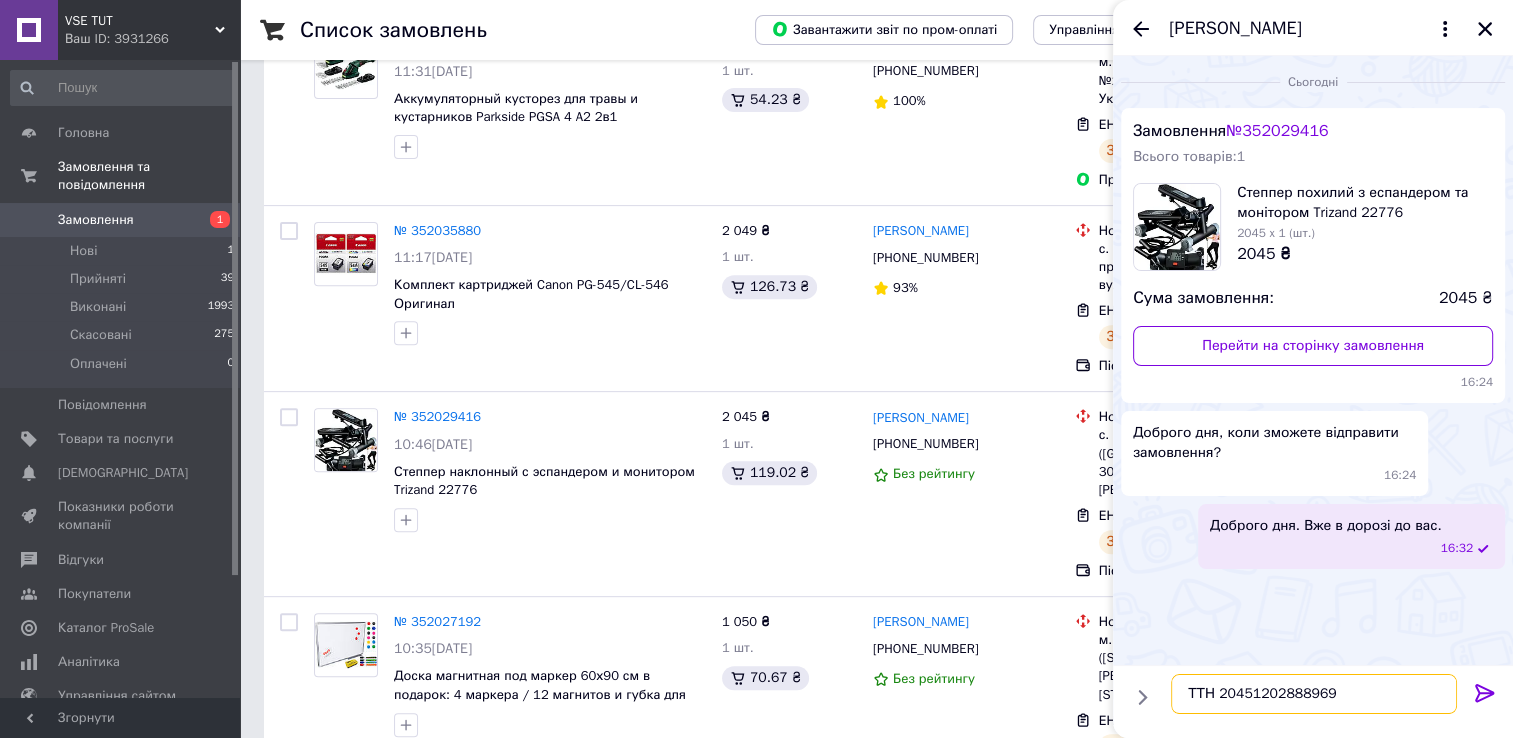 type 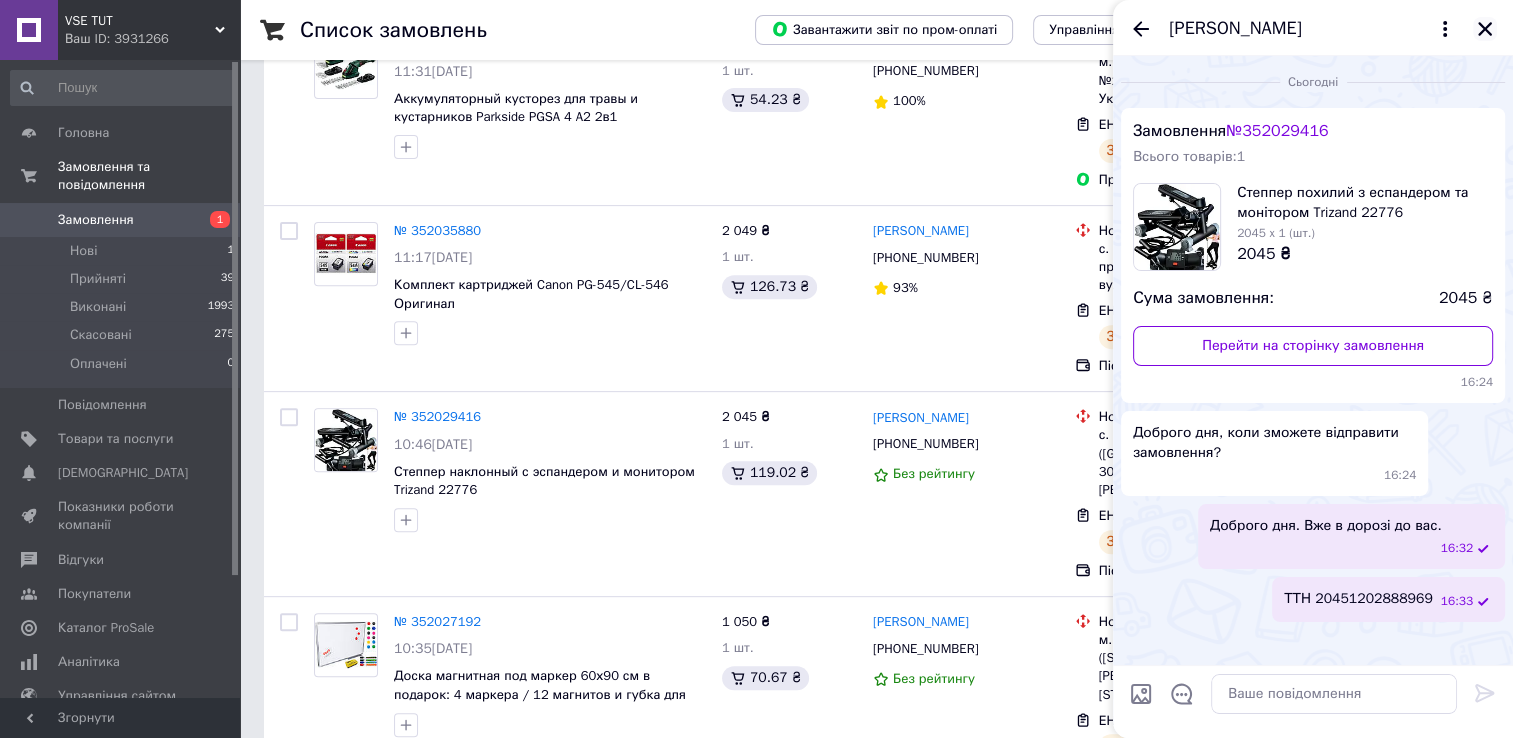 click 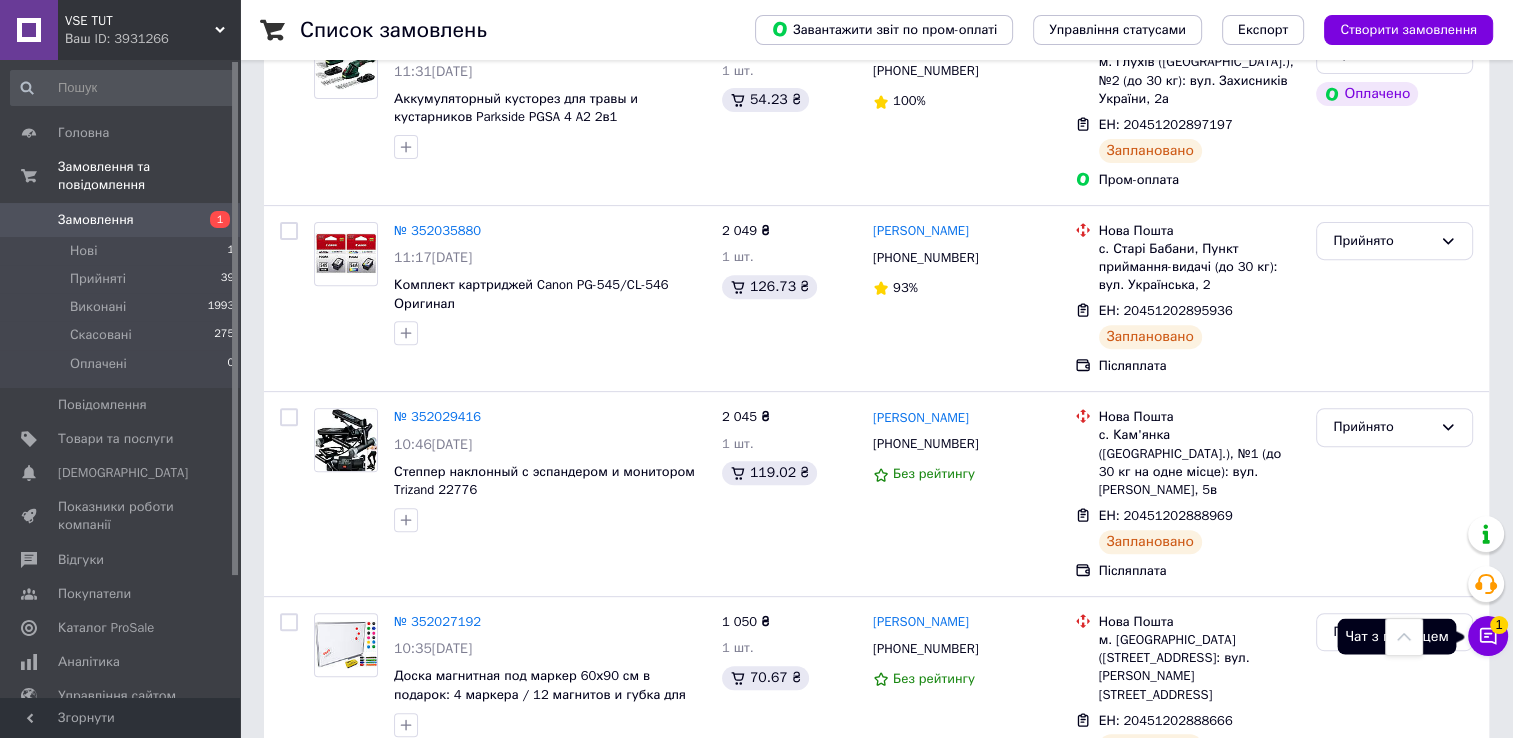 click 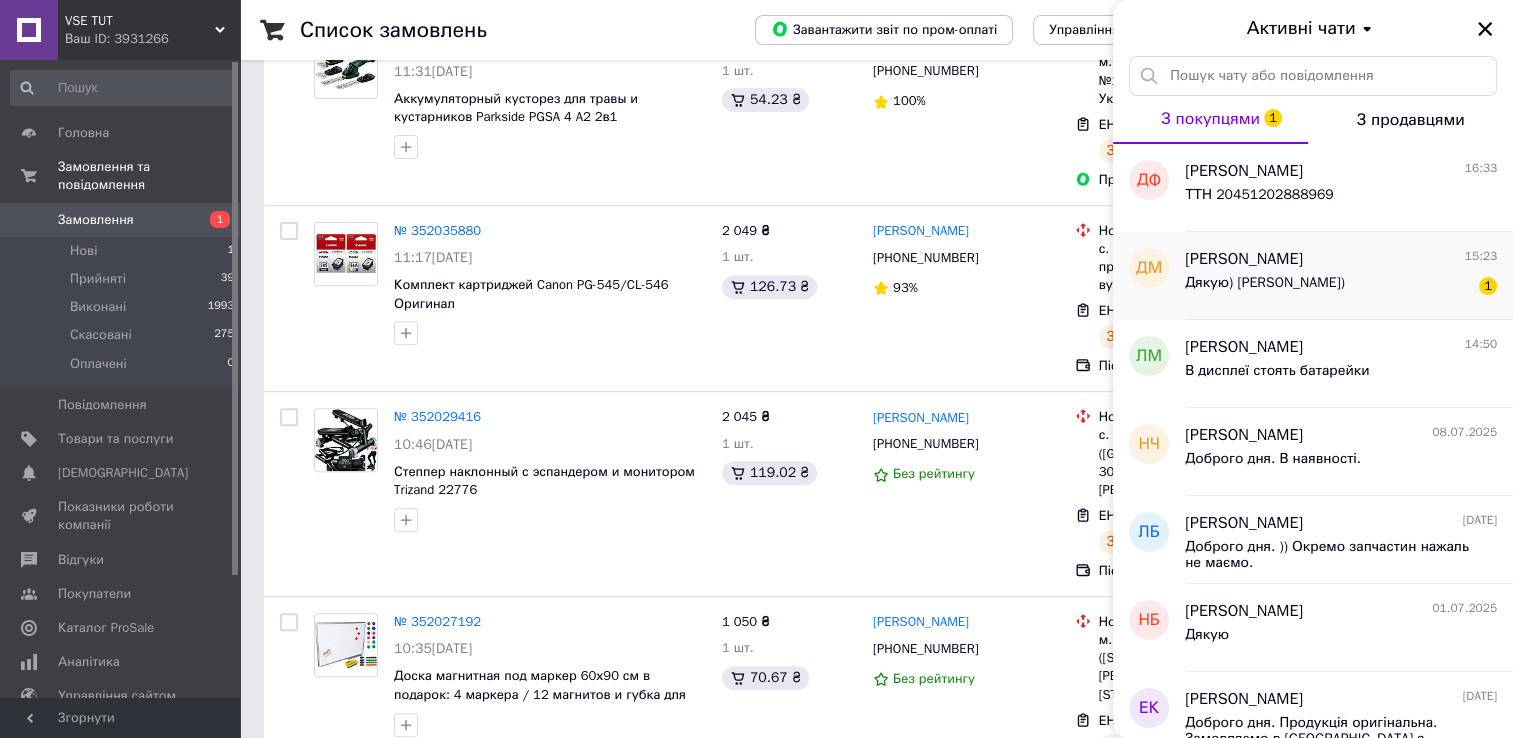click on "Дякую) Навзаєм) 1" at bounding box center (1341, 287) 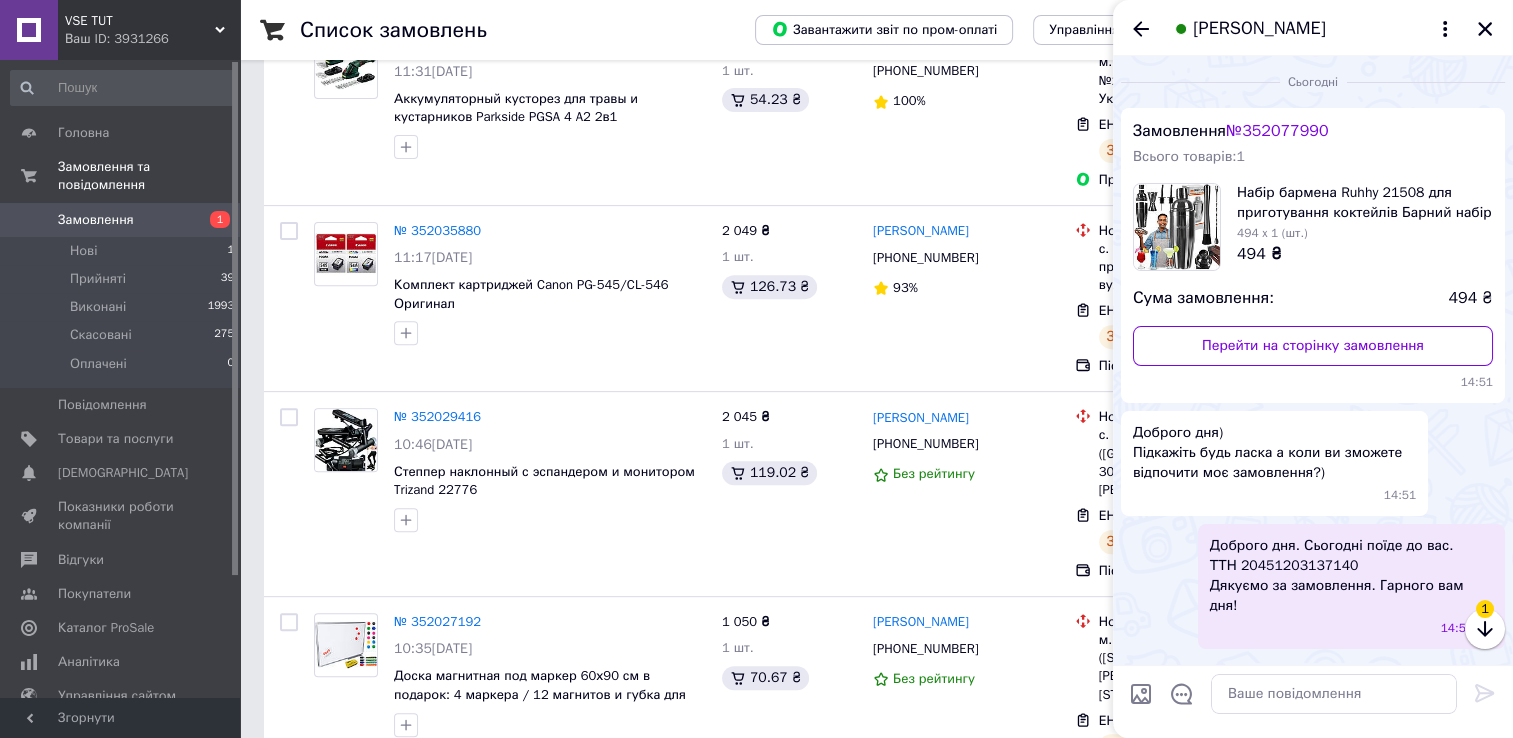 scroll, scrollTop: 60, scrollLeft: 0, axis: vertical 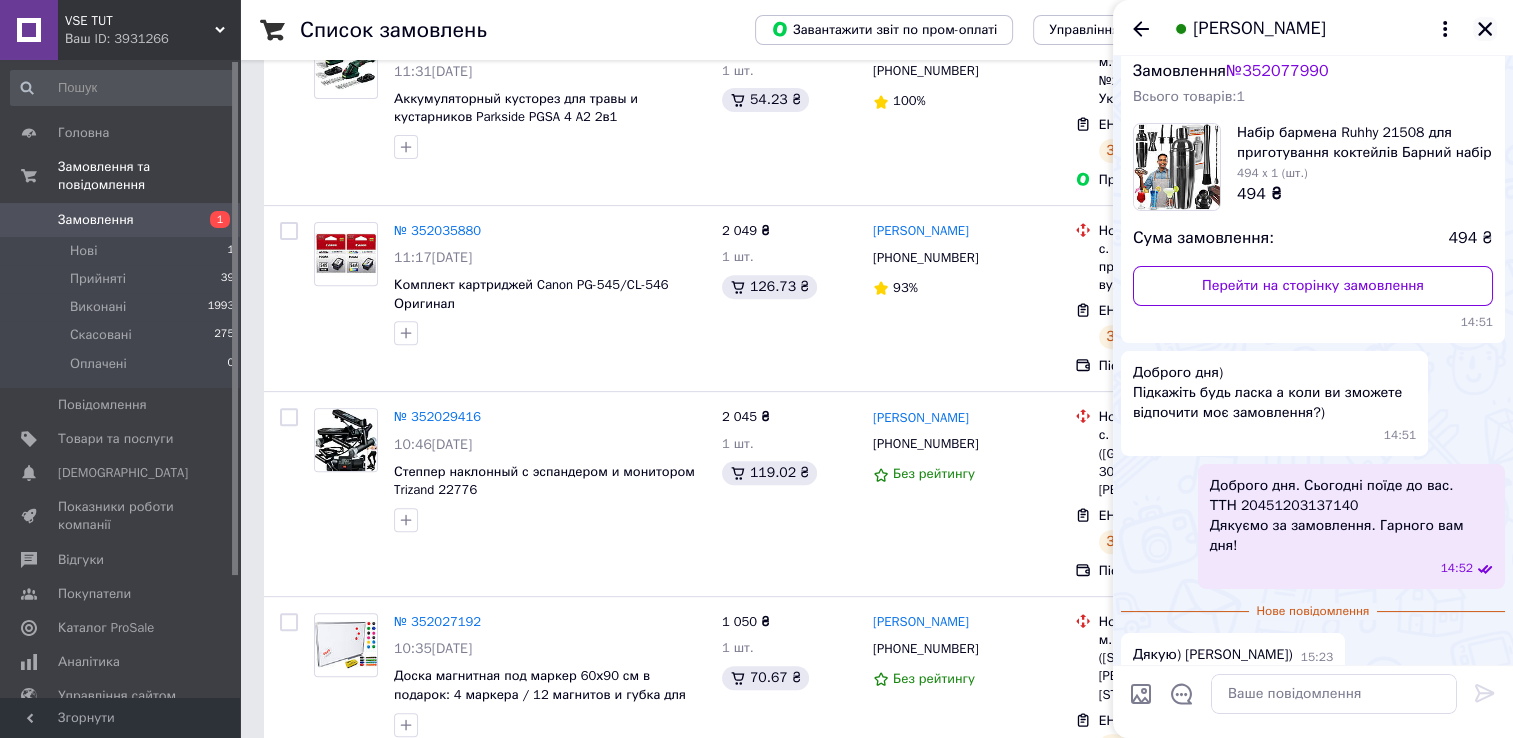 click 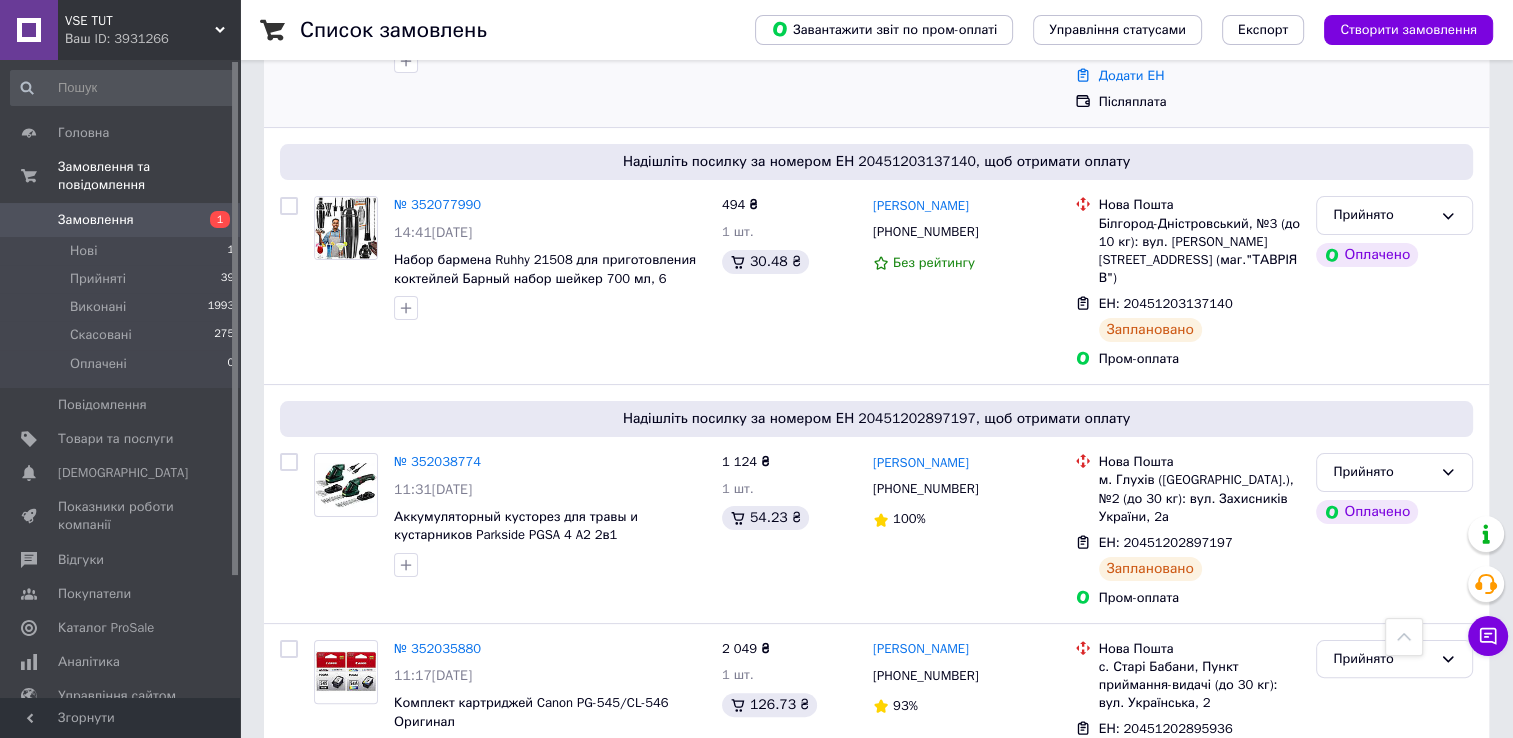 scroll, scrollTop: 0, scrollLeft: 0, axis: both 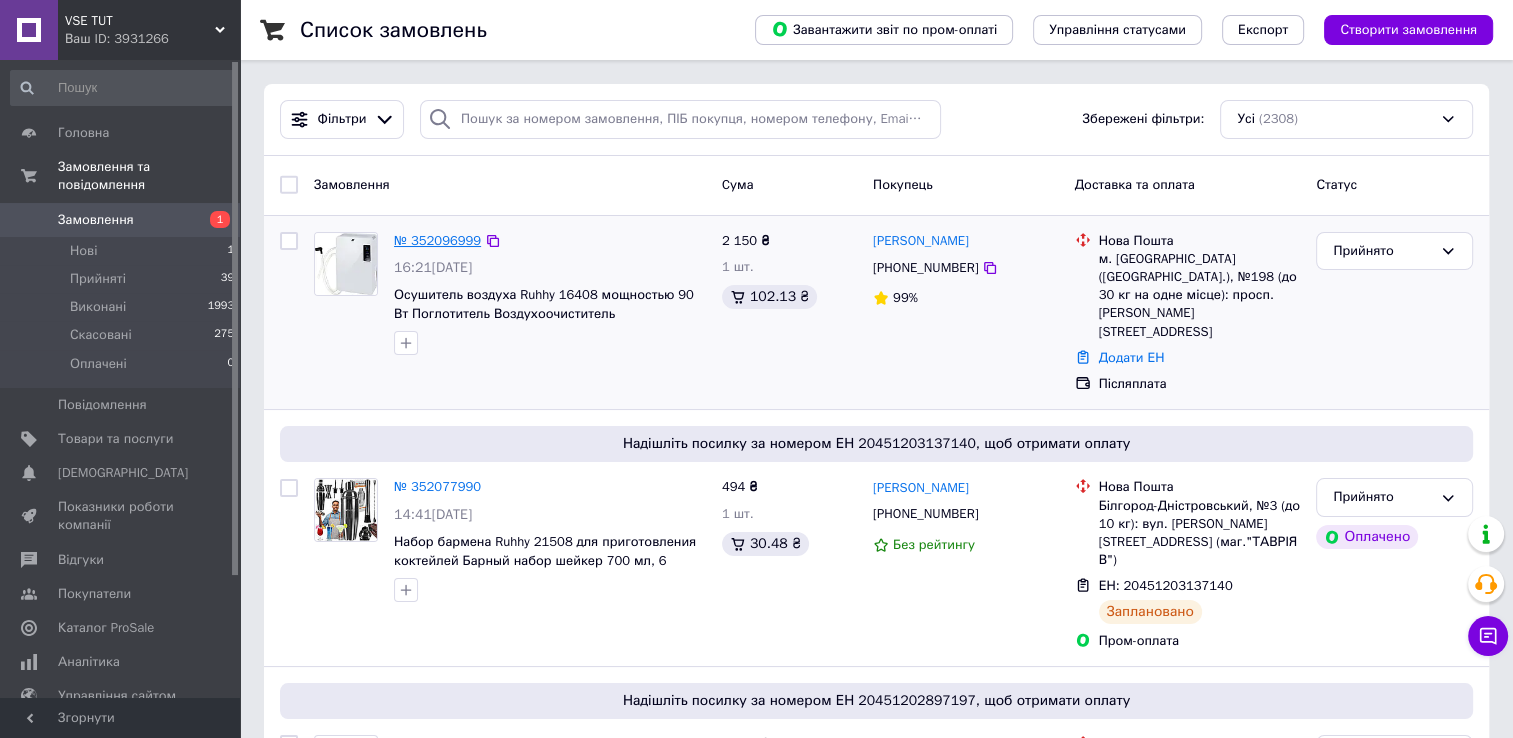 click on "№ 352096999" at bounding box center [437, 240] 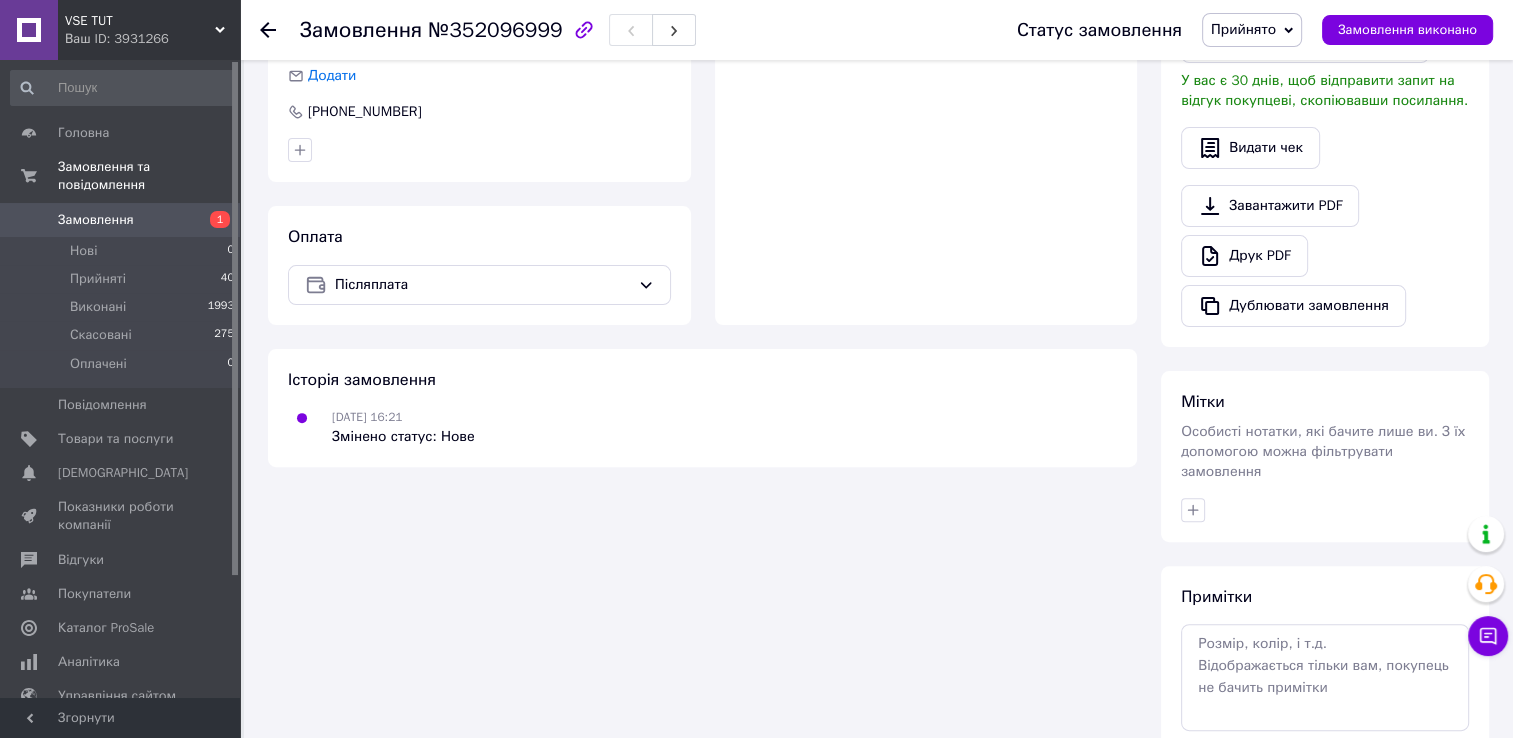scroll, scrollTop: 600, scrollLeft: 0, axis: vertical 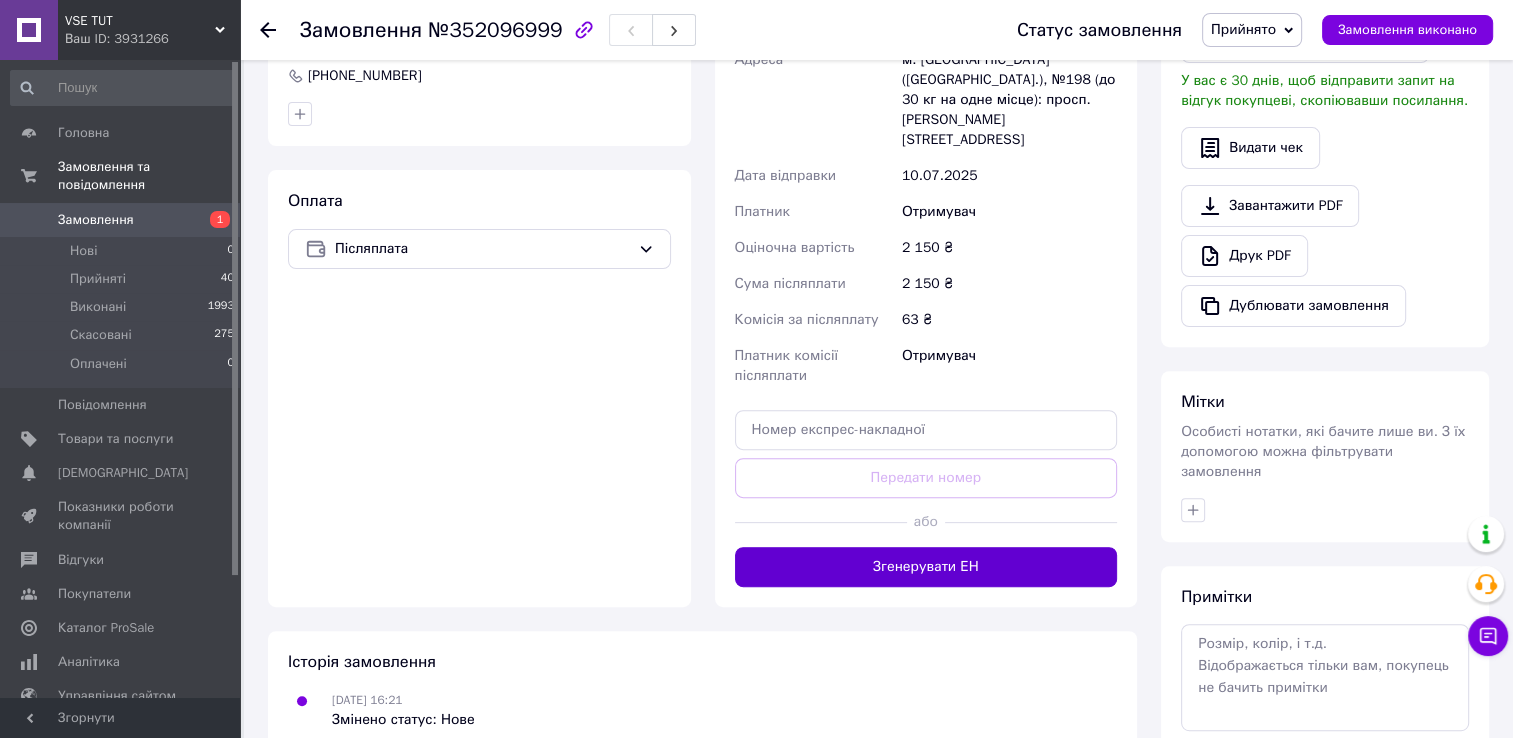 click on "Згенерувати ЕН" at bounding box center [926, 567] 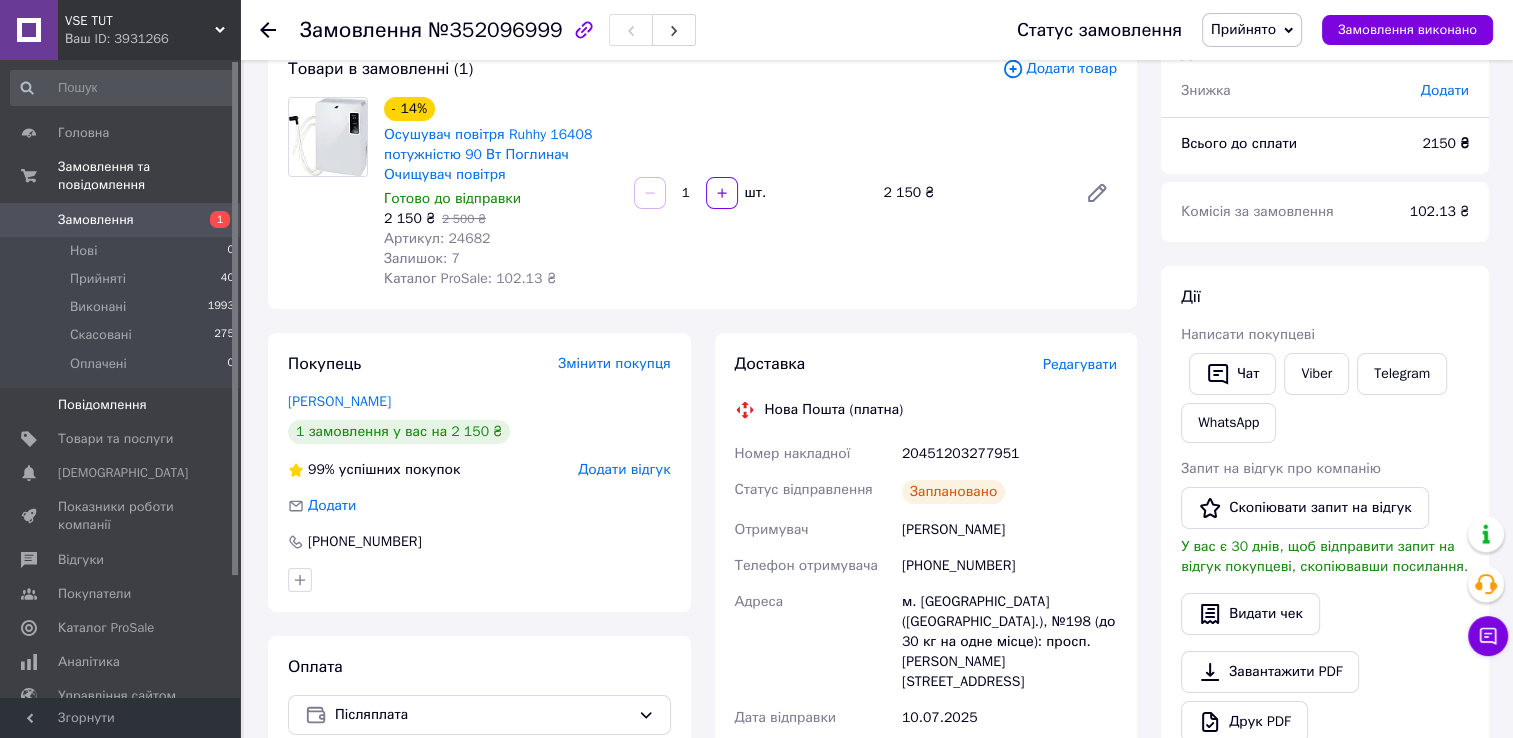 scroll, scrollTop: 100, scrollLeft: 0, axis: vertical 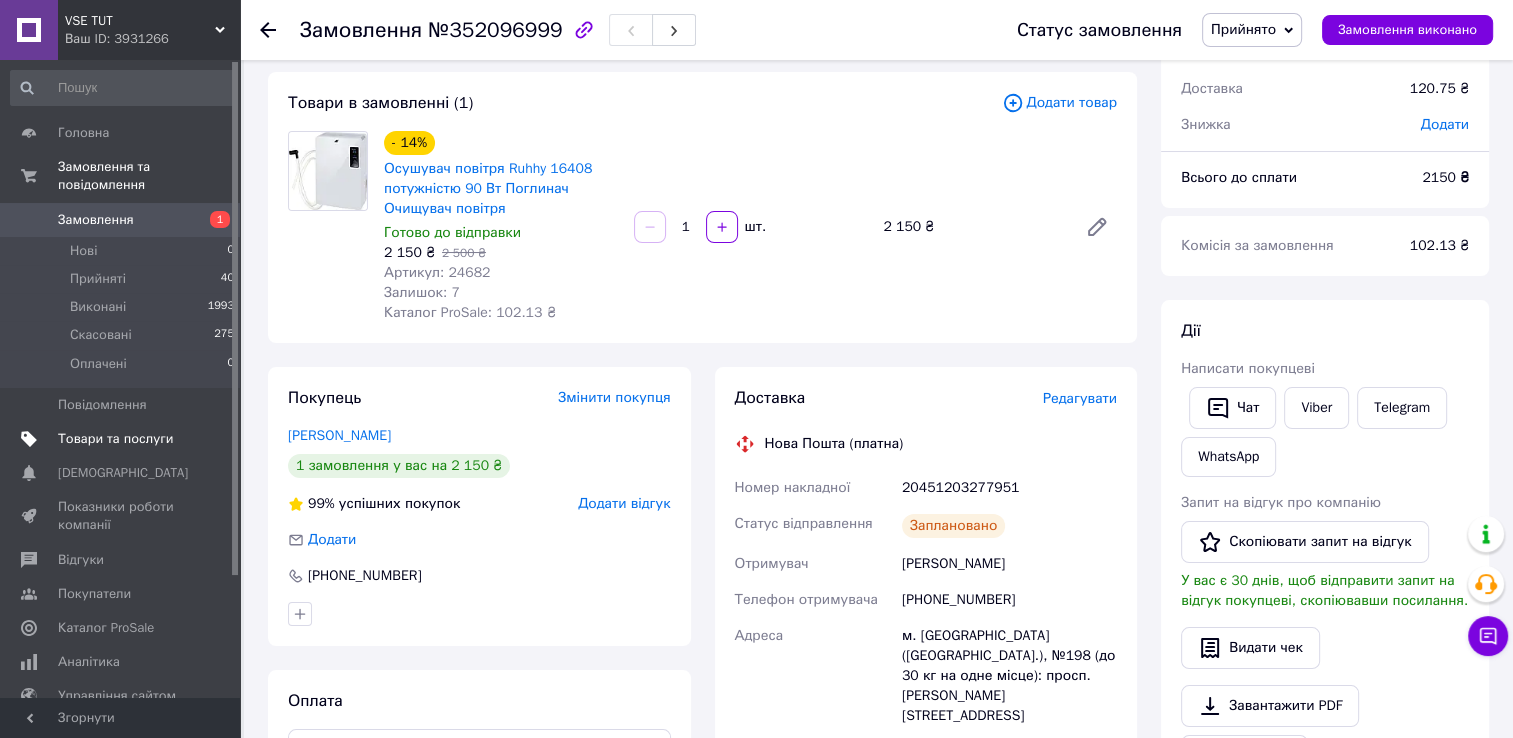 click on "Товари та послуги" at bounding box center [115, 439] 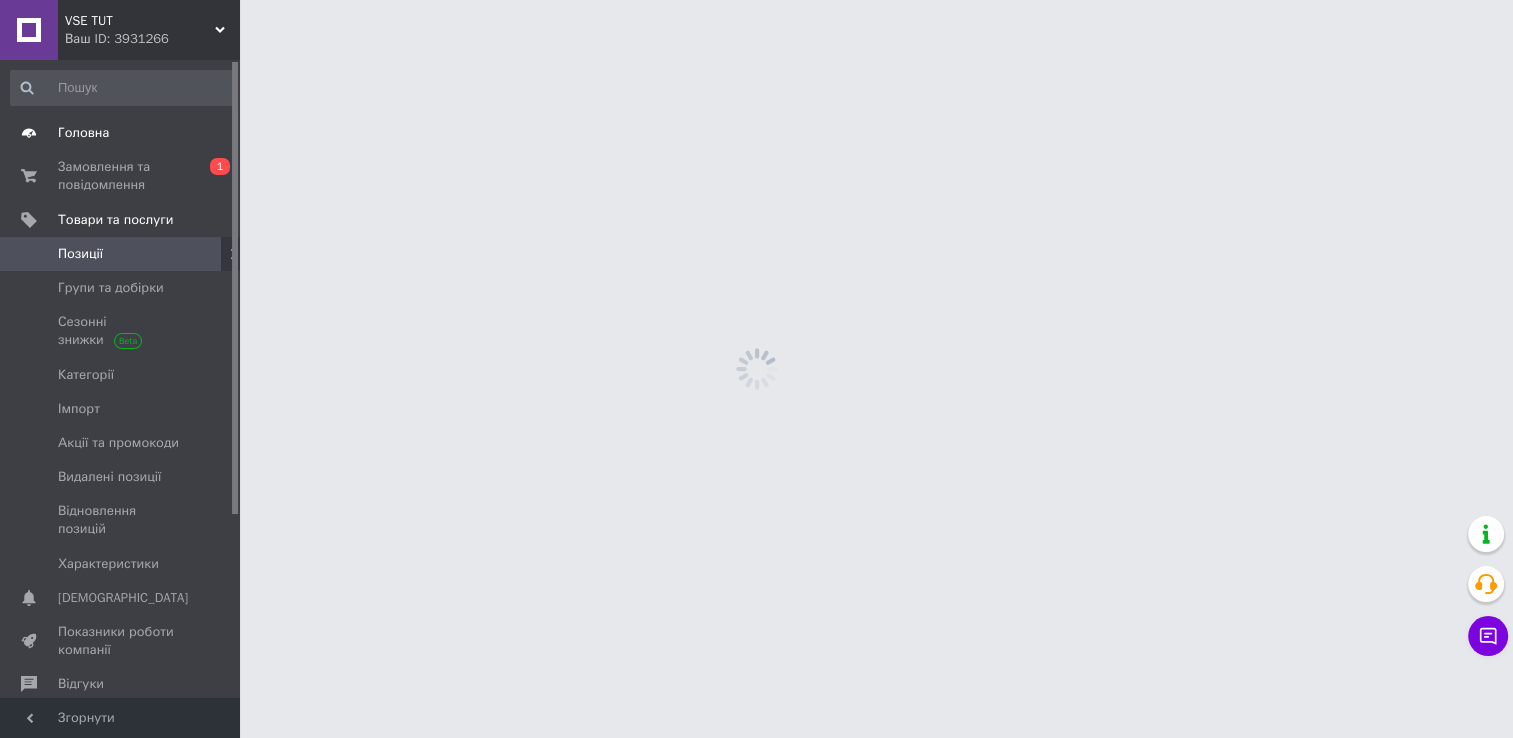scroll, scrollTop: 0, scrollLeft: 0, axis: both 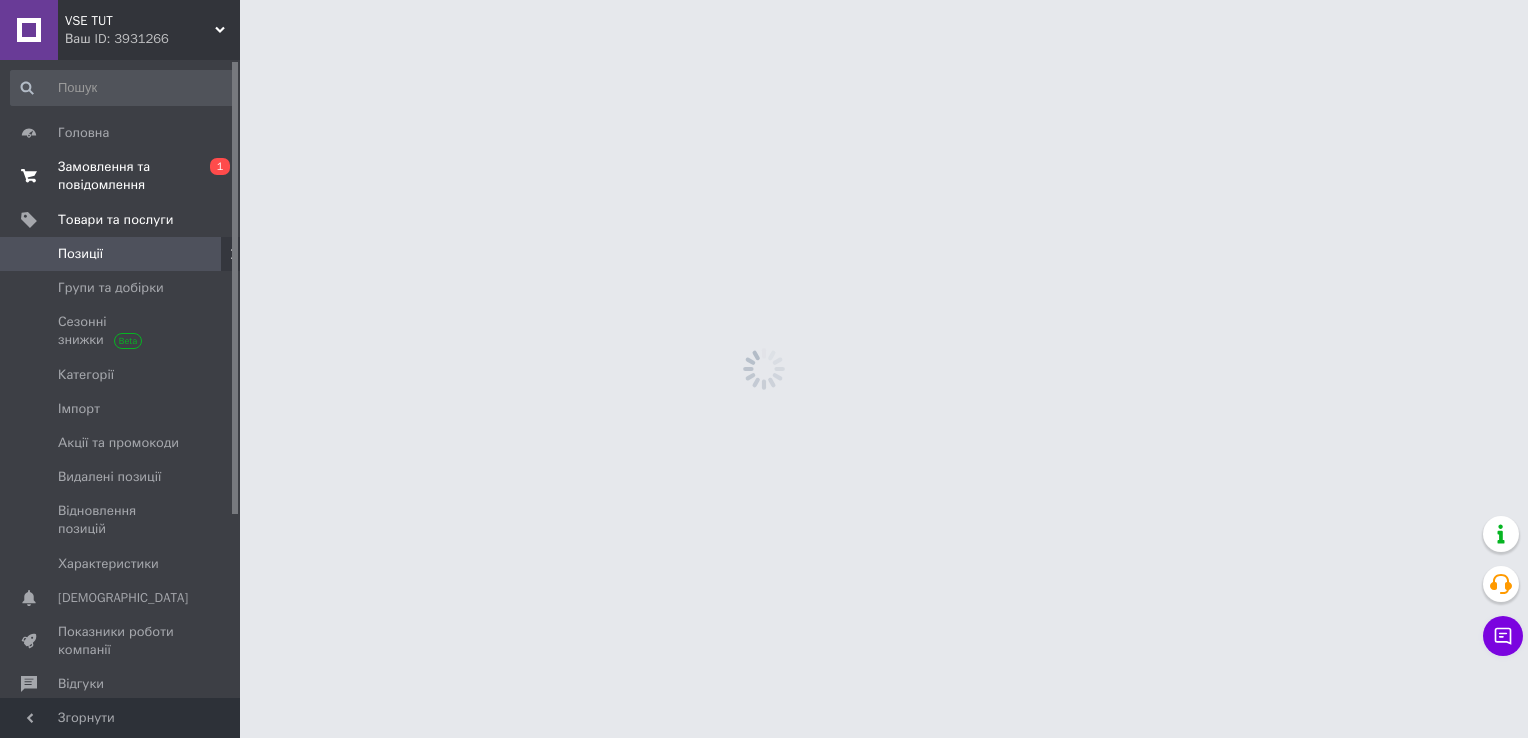 click on "Замовлення та повідомлення" at bounding box center [121, 176] 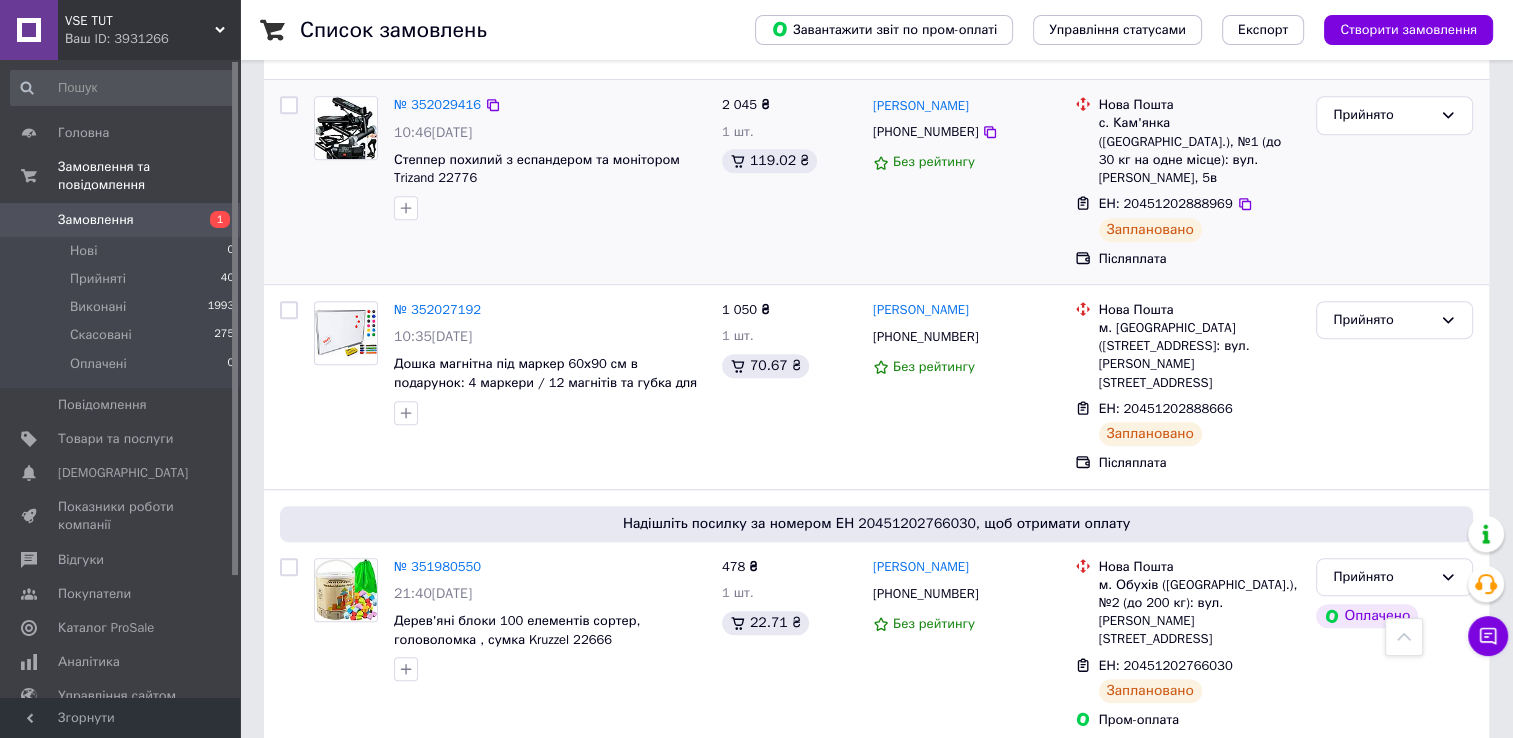 scroll, scrollTop: 1000, scrollLeft: 0, axis: vertical 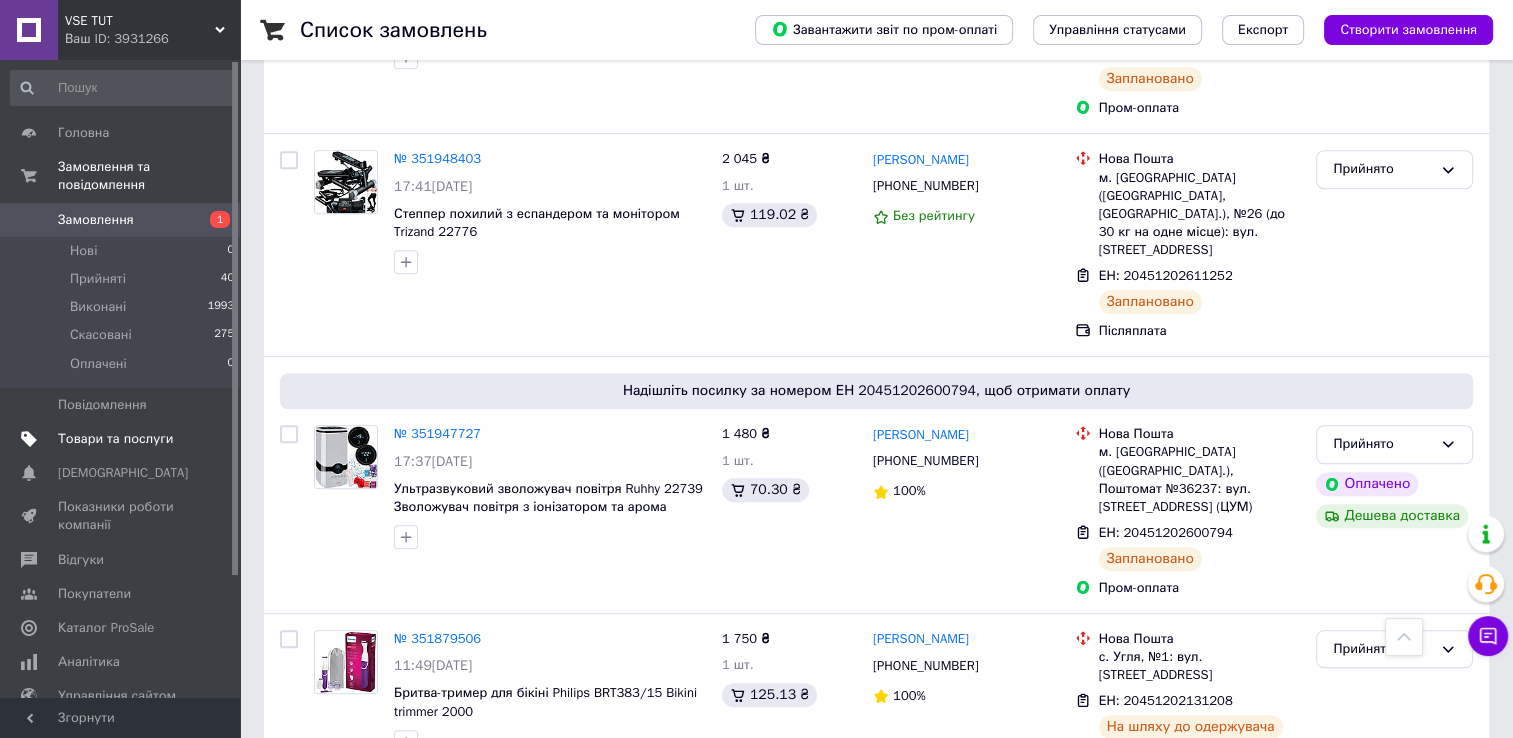 click on "Товари та послуги" at bounding box center [115, 439] 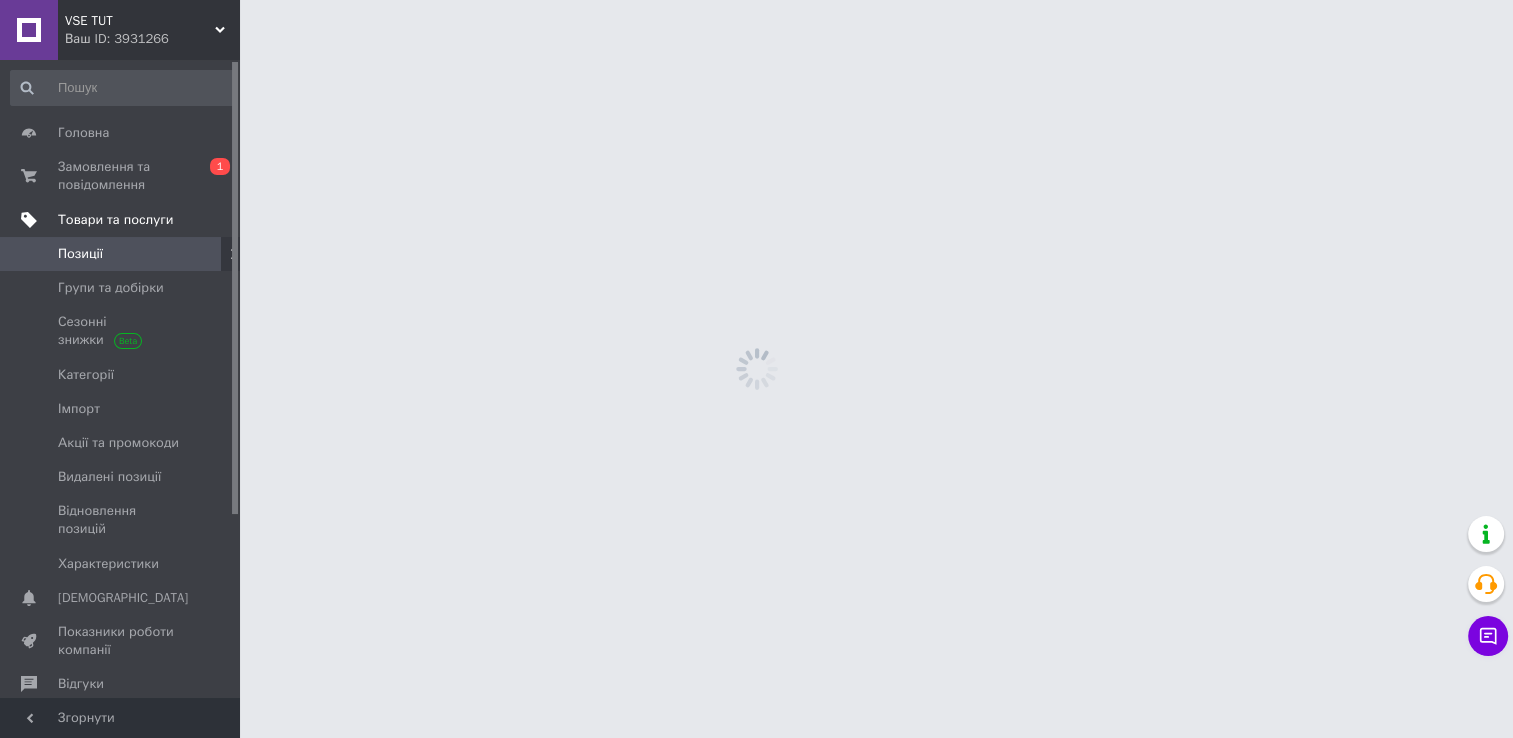 scroll, scrollTop: 0, scrollLeft: 0, axis: both 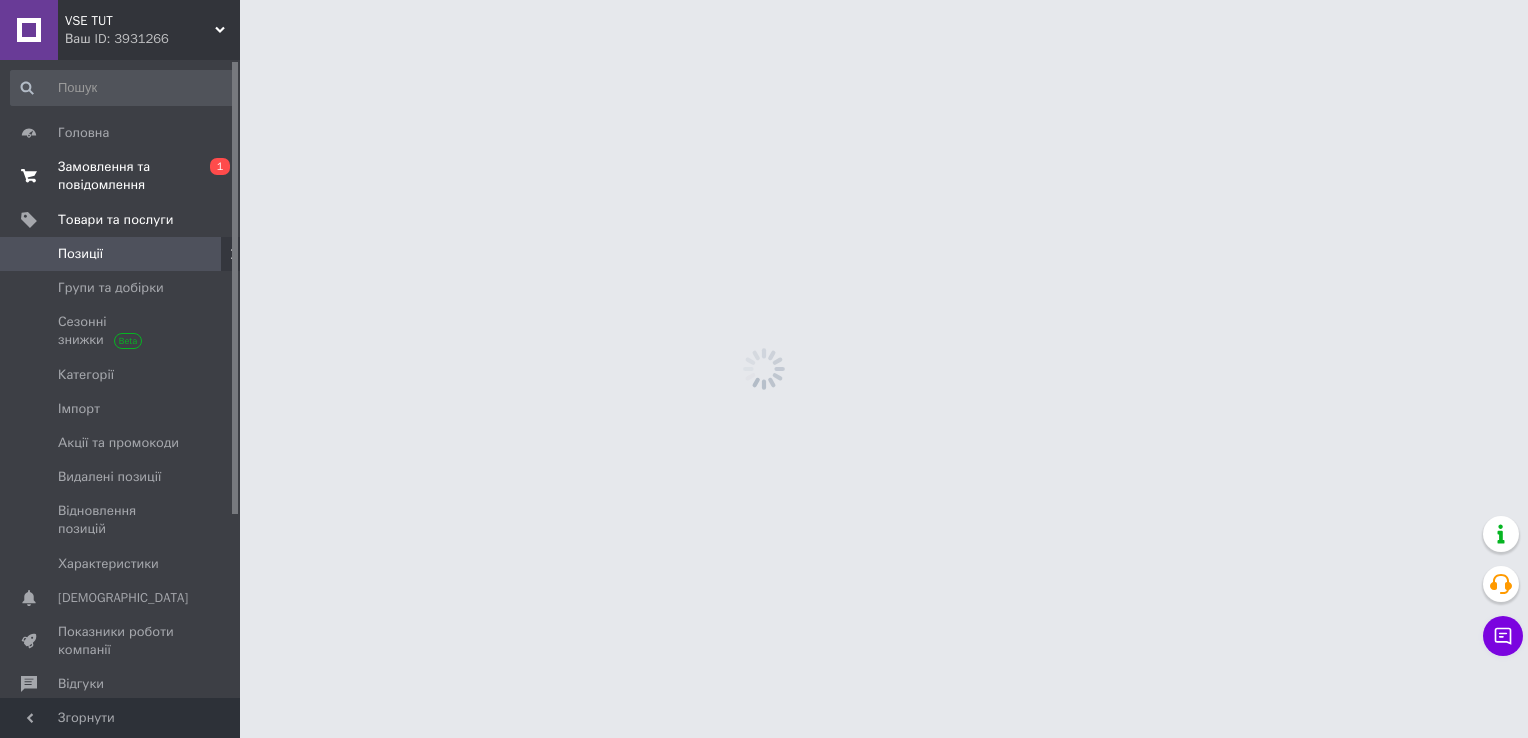 click on "Замовлення та повідомлення" at bounding box center [121, 176] 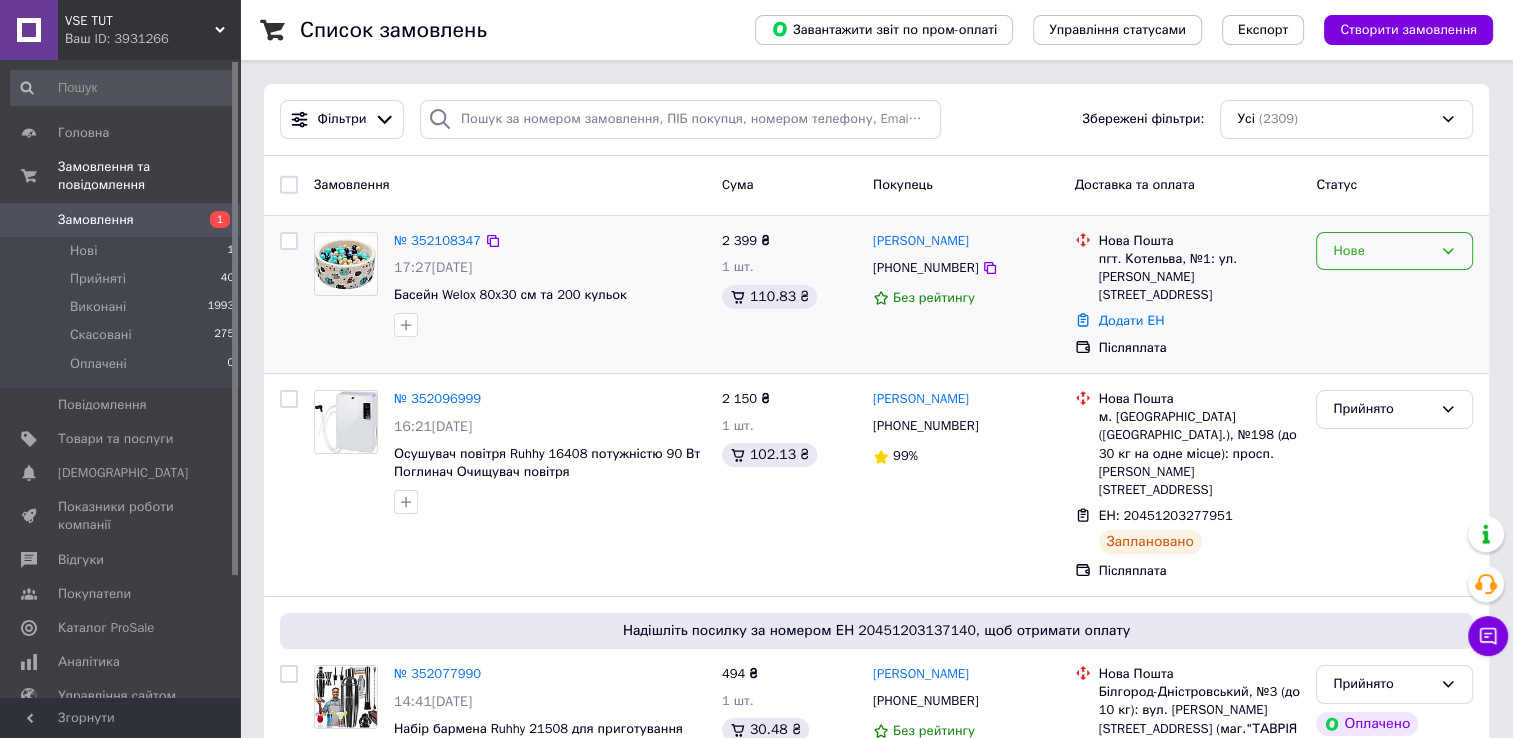click on "Нове" at bounding box center [1382, 251] 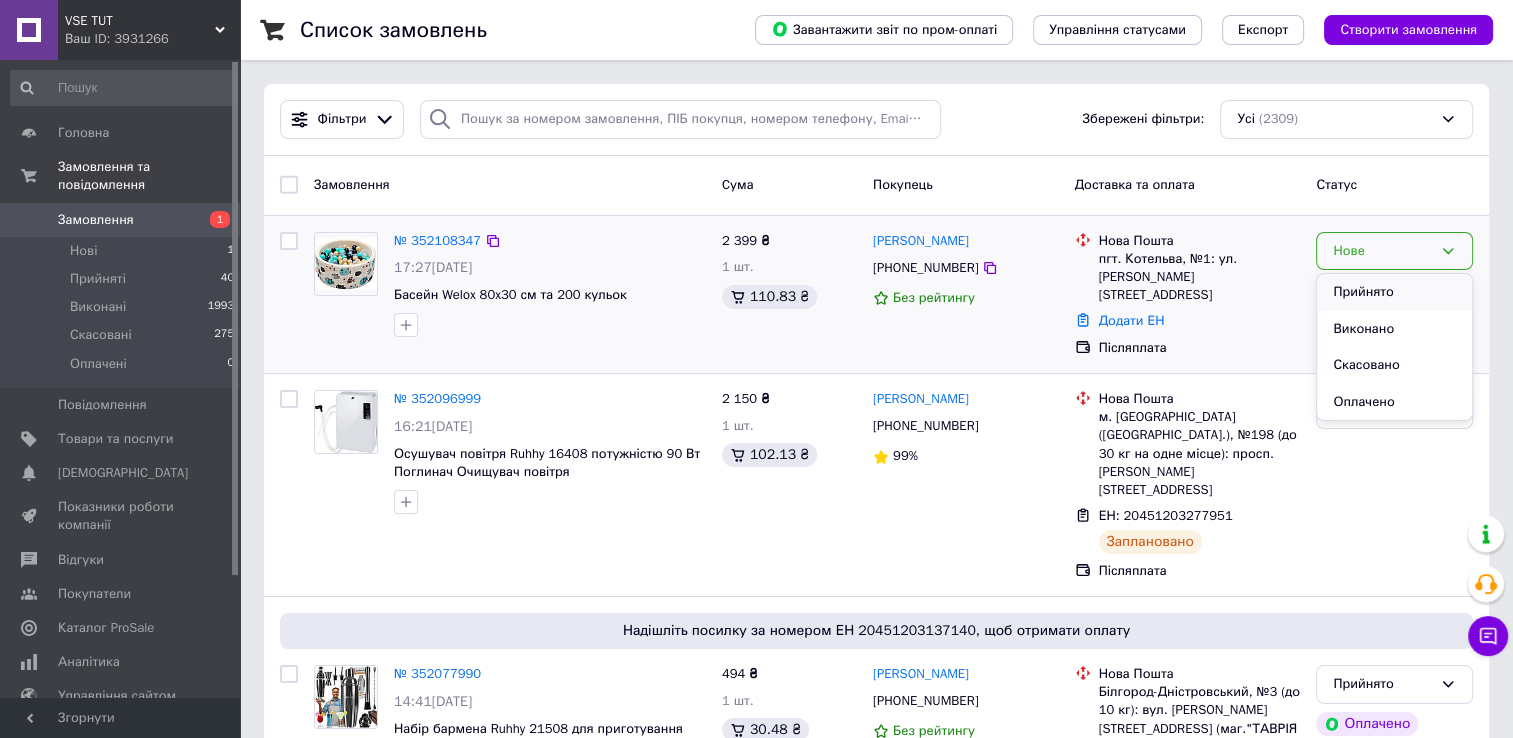 click on "Прийнято" at bounding box center (1394, 292) 